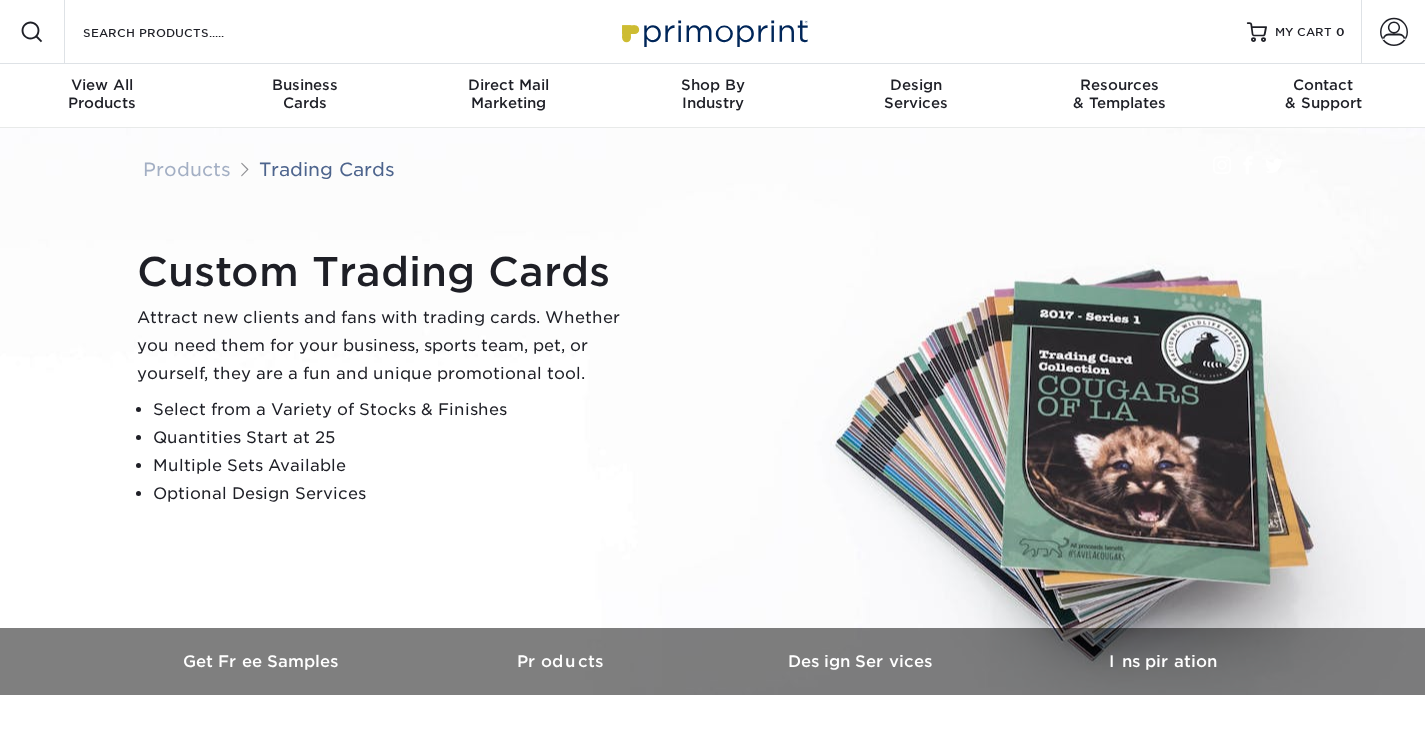 scroll, scrollTop: 0, scrollLeft: 0, axis: both 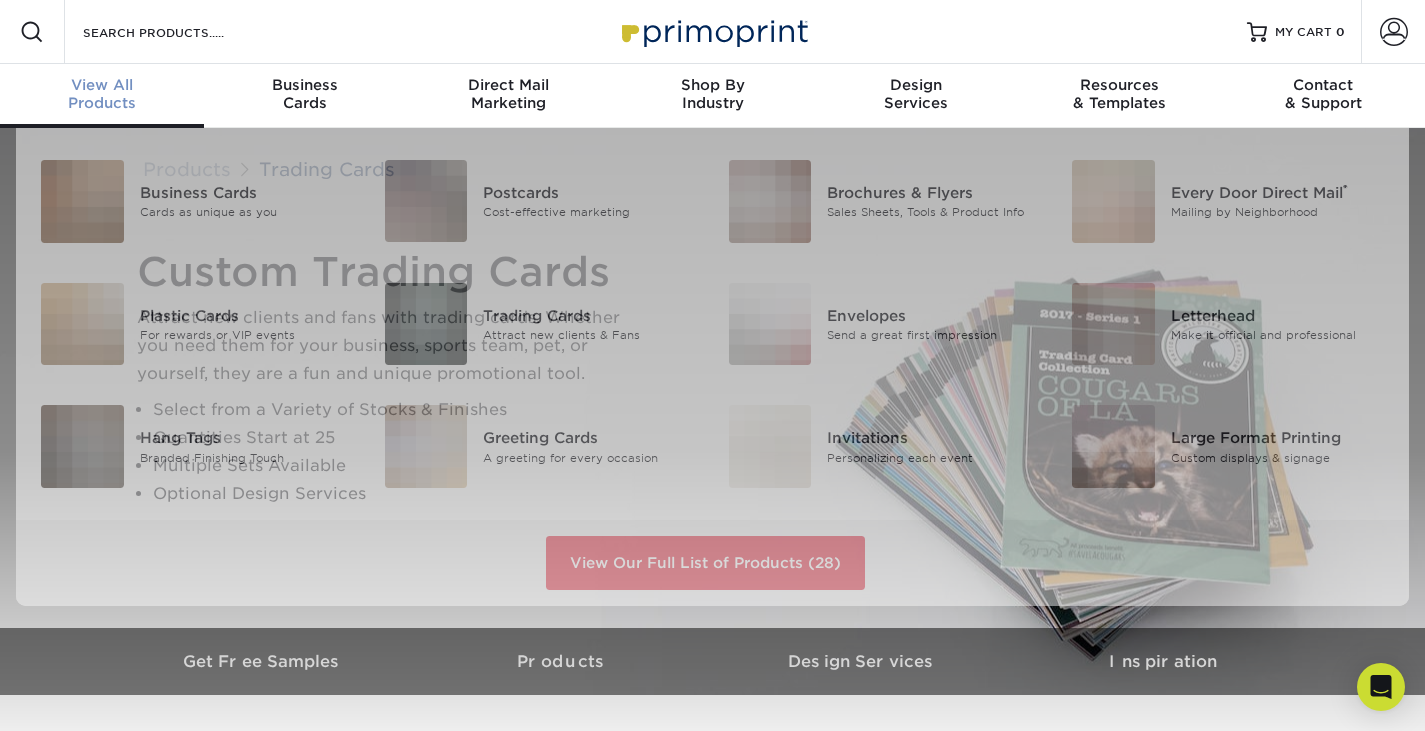 click on "View All" at bounding box center [102, 85] 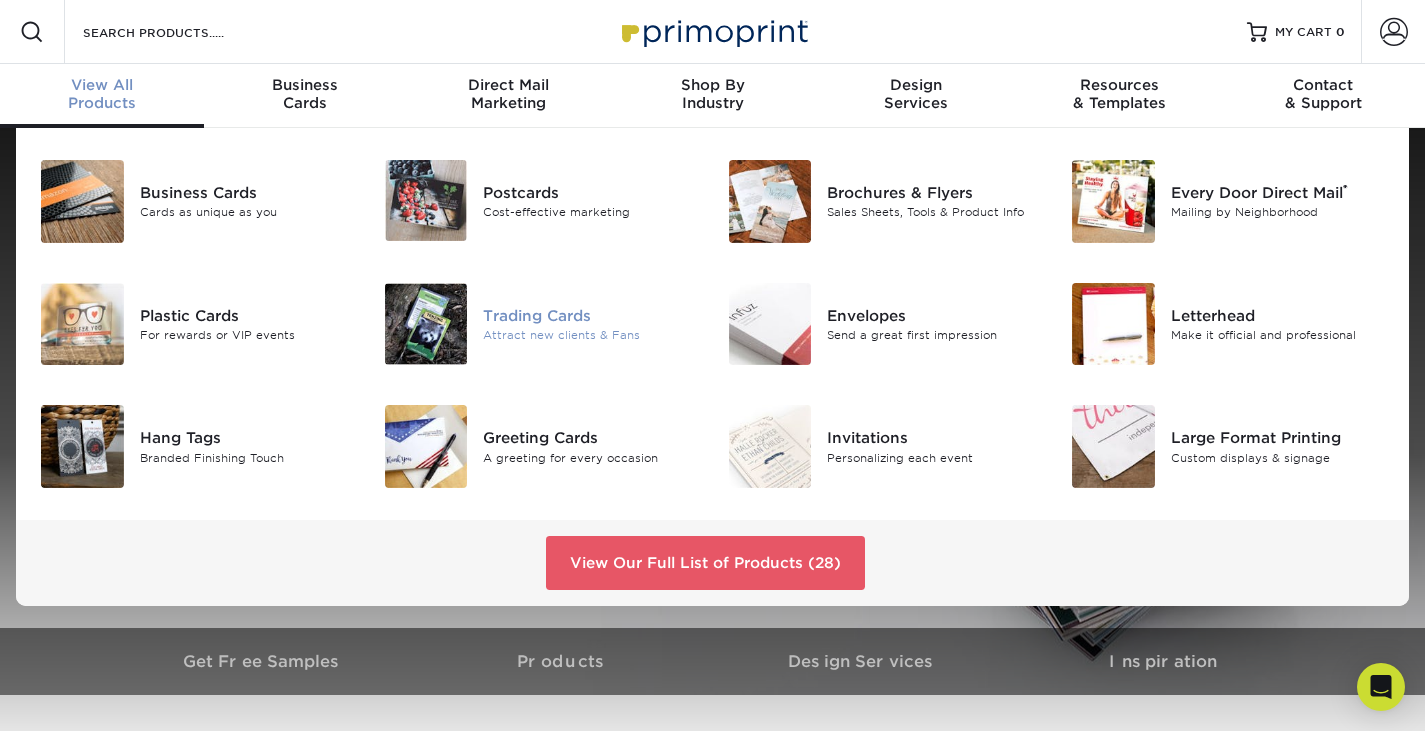 click on "Trading Cards" at bounding box center [590, 316] 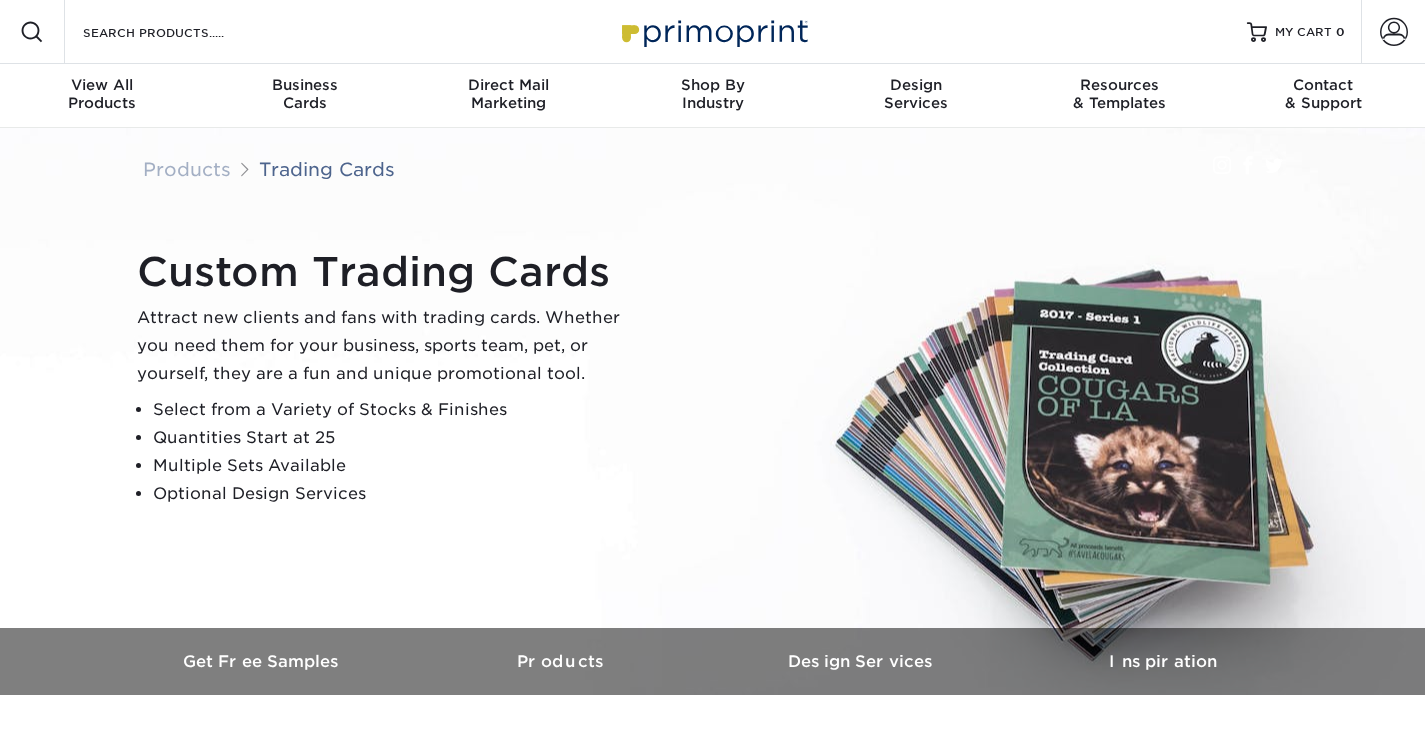 scroll, scrollTop: 0, scrollLeft: 0, axis: both 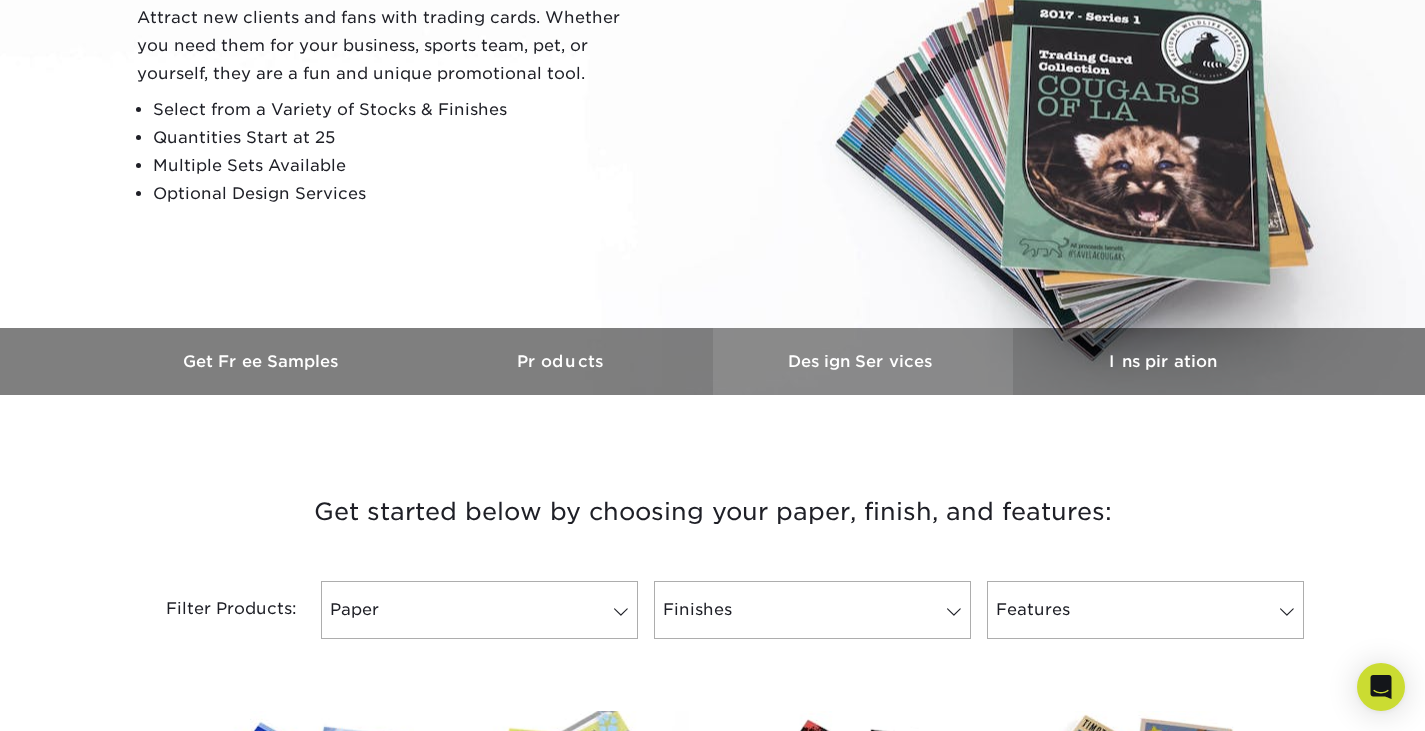 click on "Design Services" at bounding box center [863, 361] 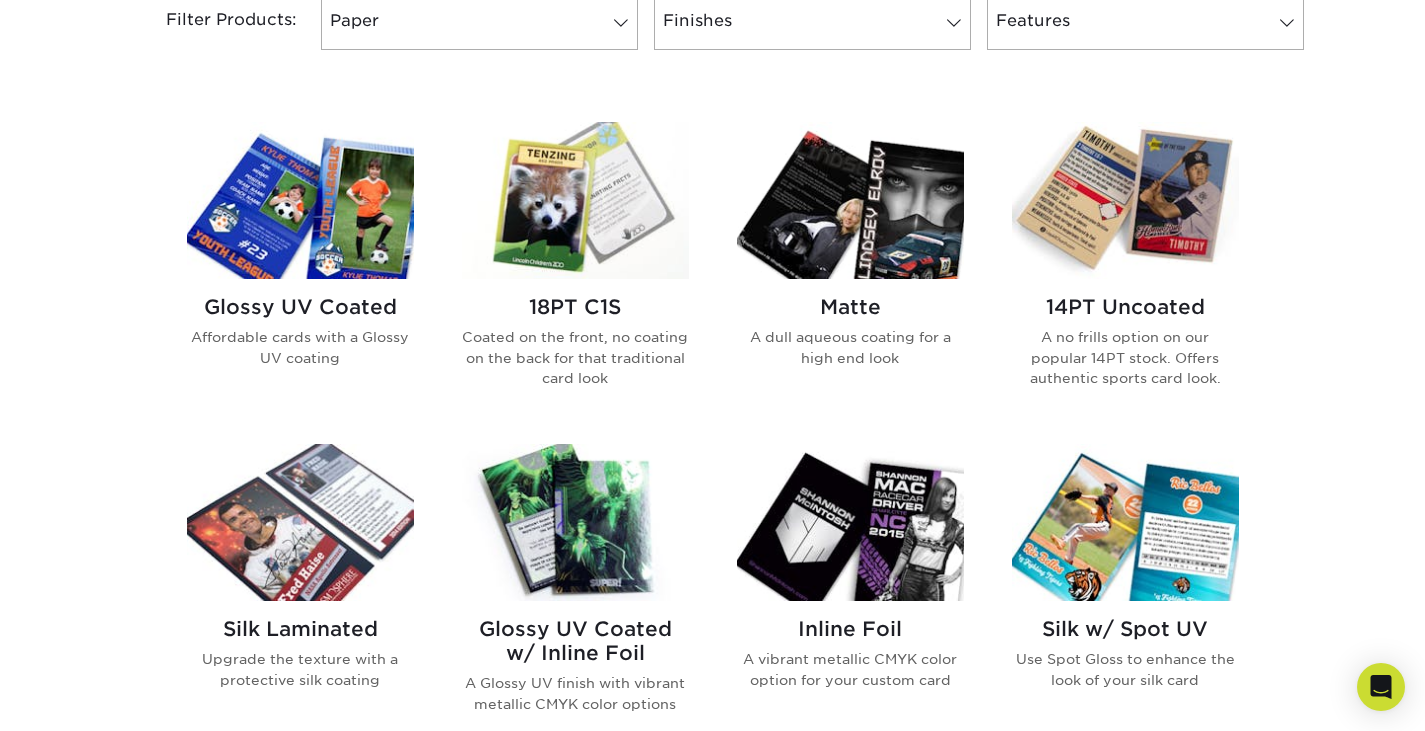 scroll, scrollTop: 924, scrollLeft: 0, axis: vertical 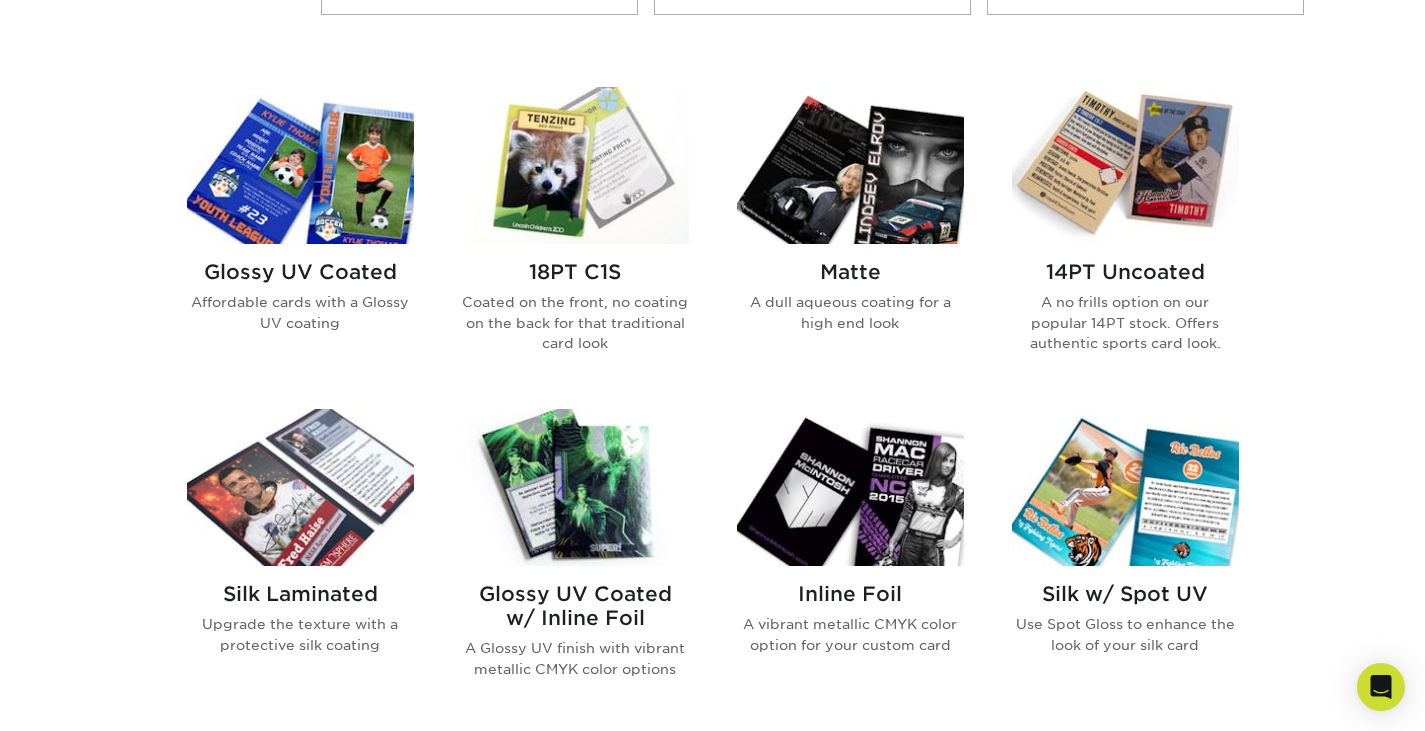 click at bounding box center [1125, 165] 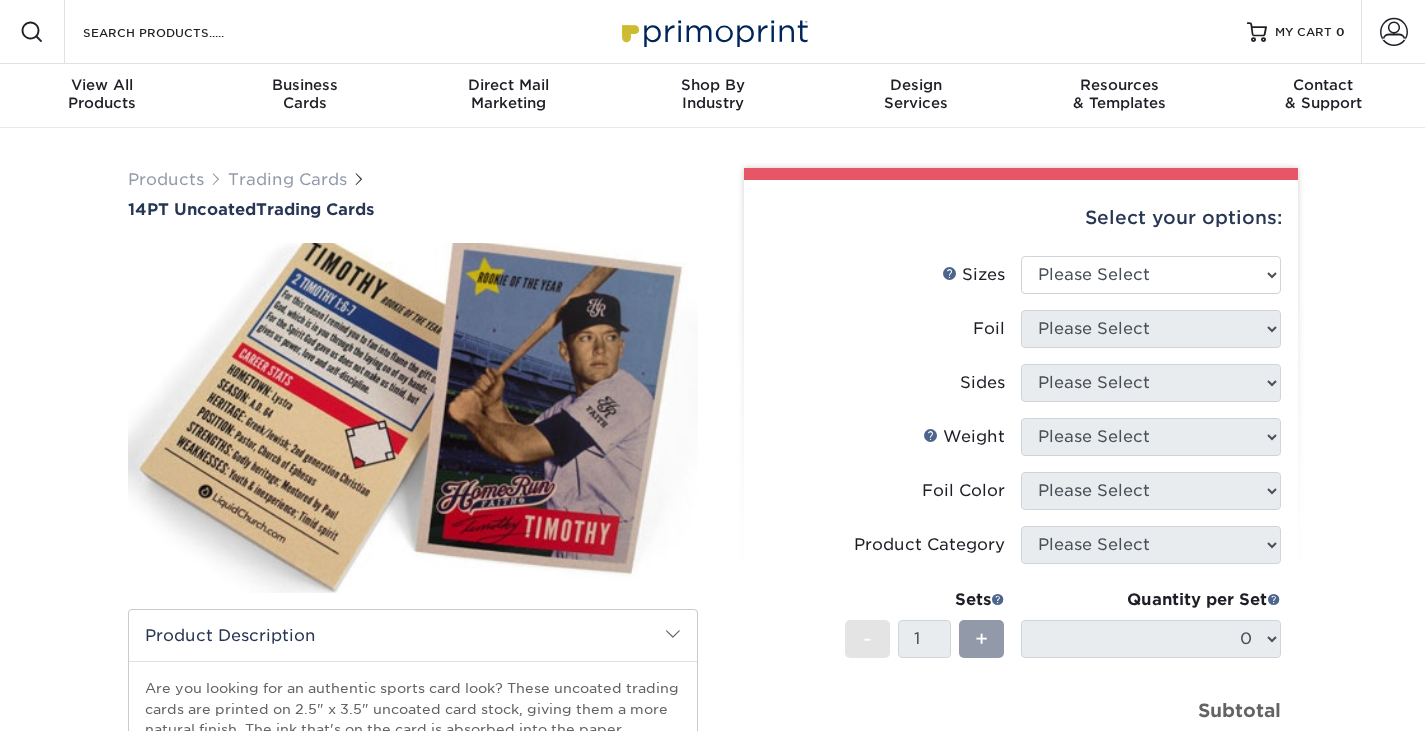 scroll, scrollTop: 0, scrollLeft: 0, axis: both 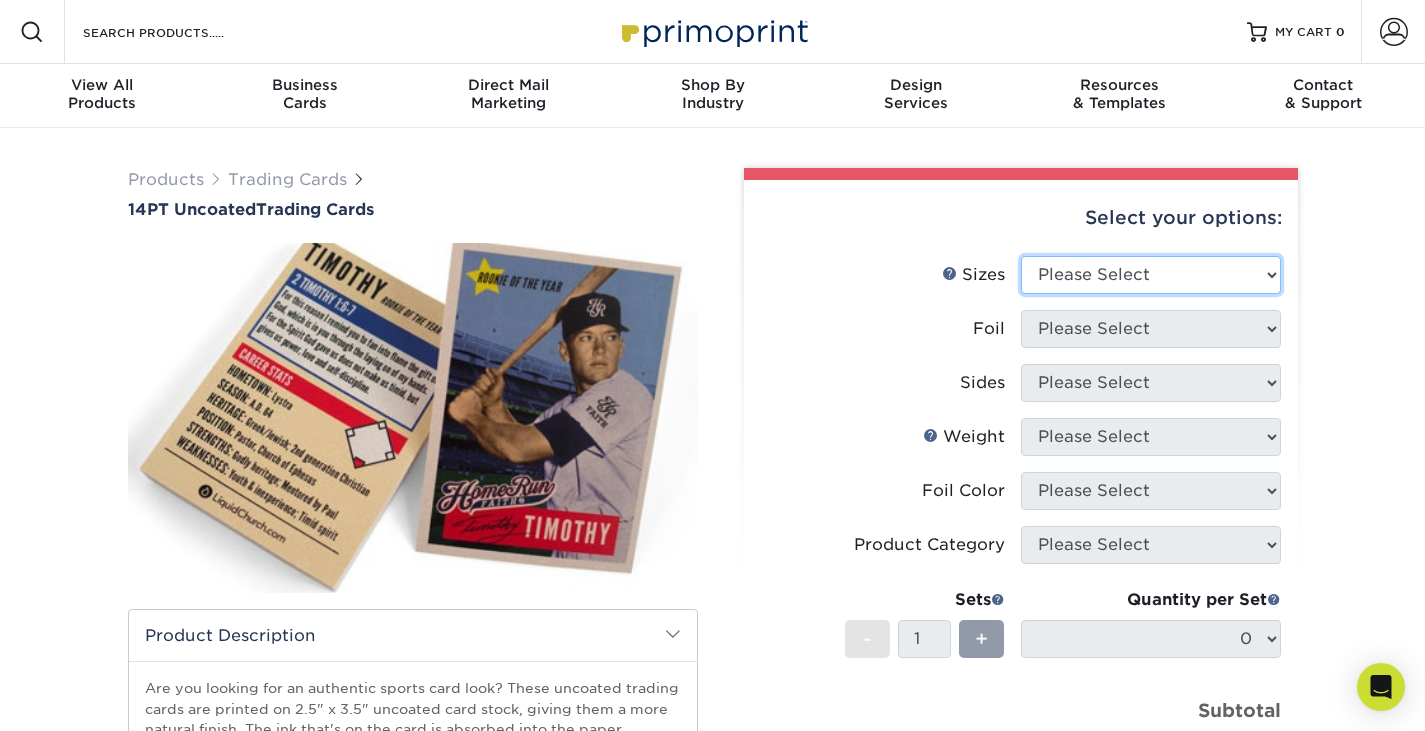 click on "Please Select
2.5" x 3.5"" at bounding box center [1151, 275] 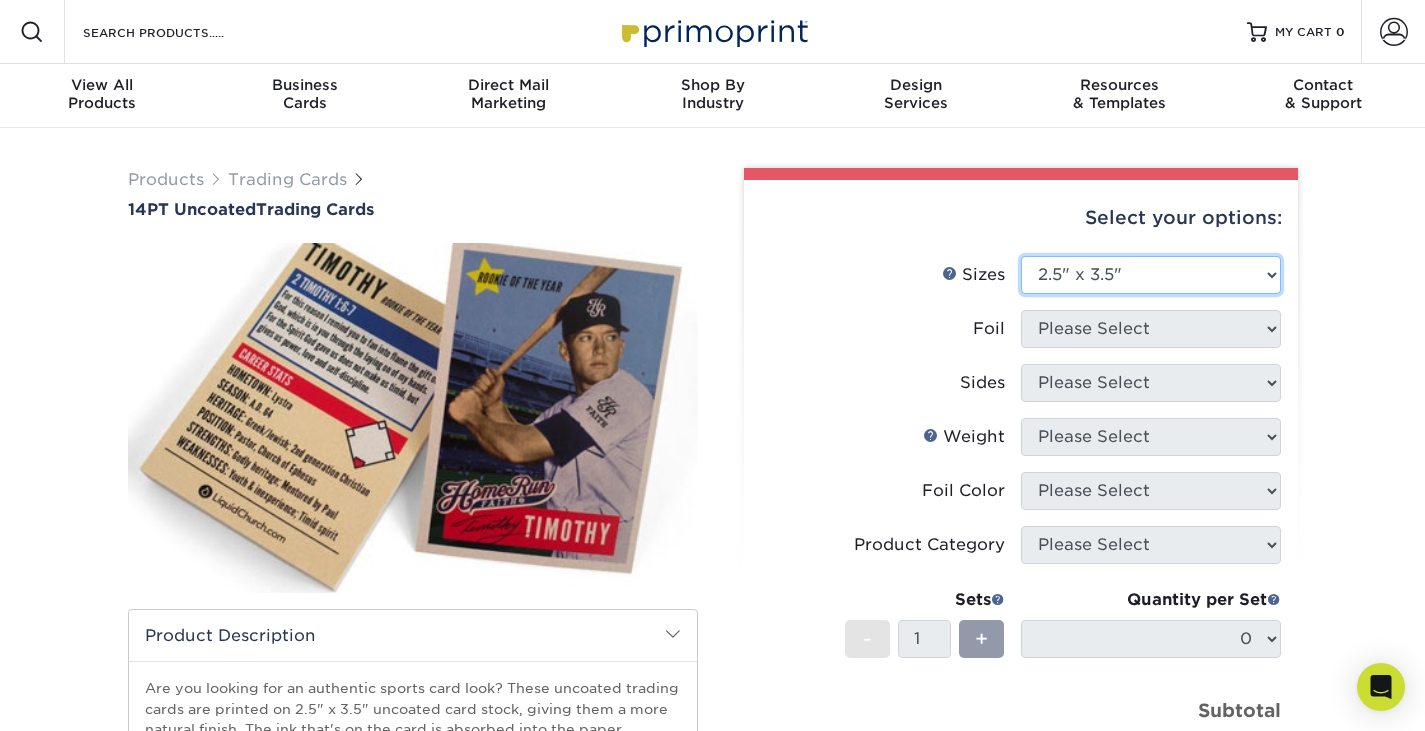 click on "Please Select
2.5" x 3.5"" at bounding box center (1151, 275) 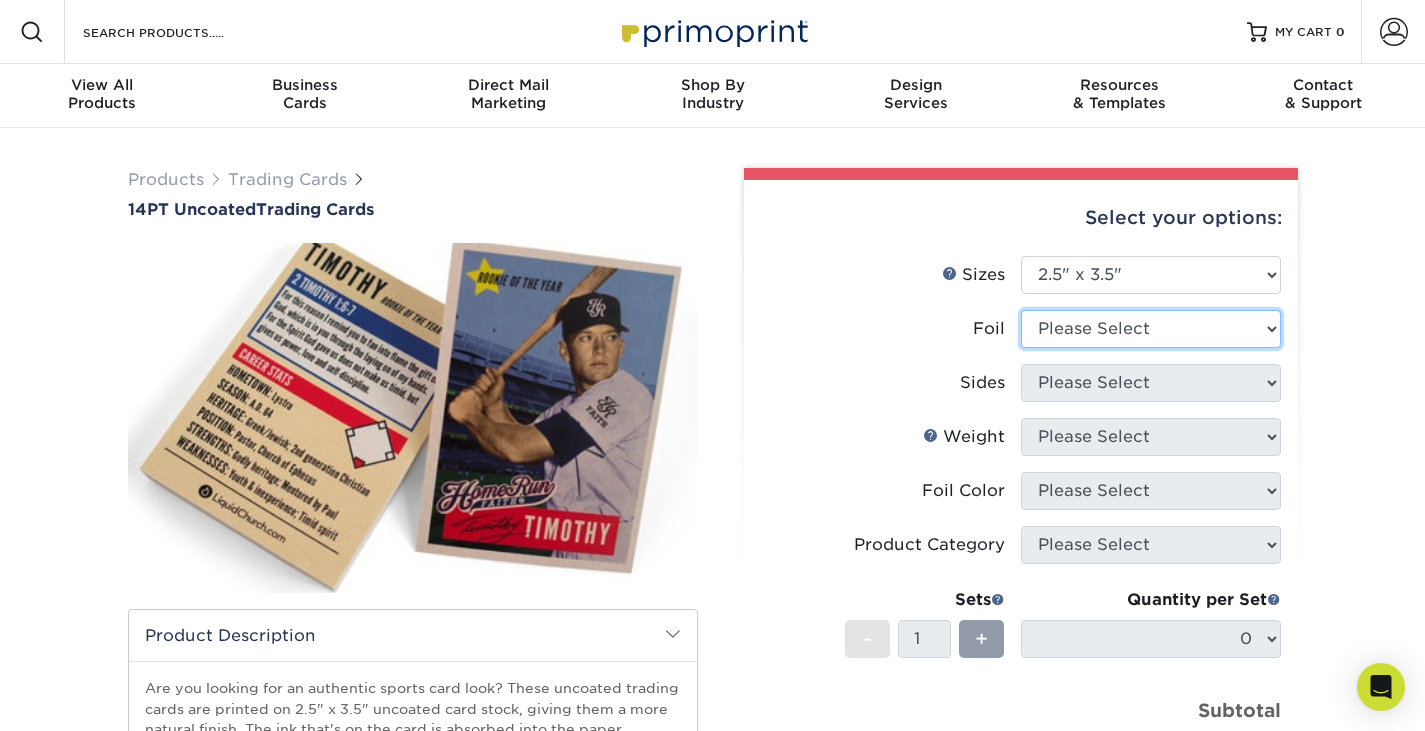 click on "Please Select Yes No" at bounding box center [1151, 329] 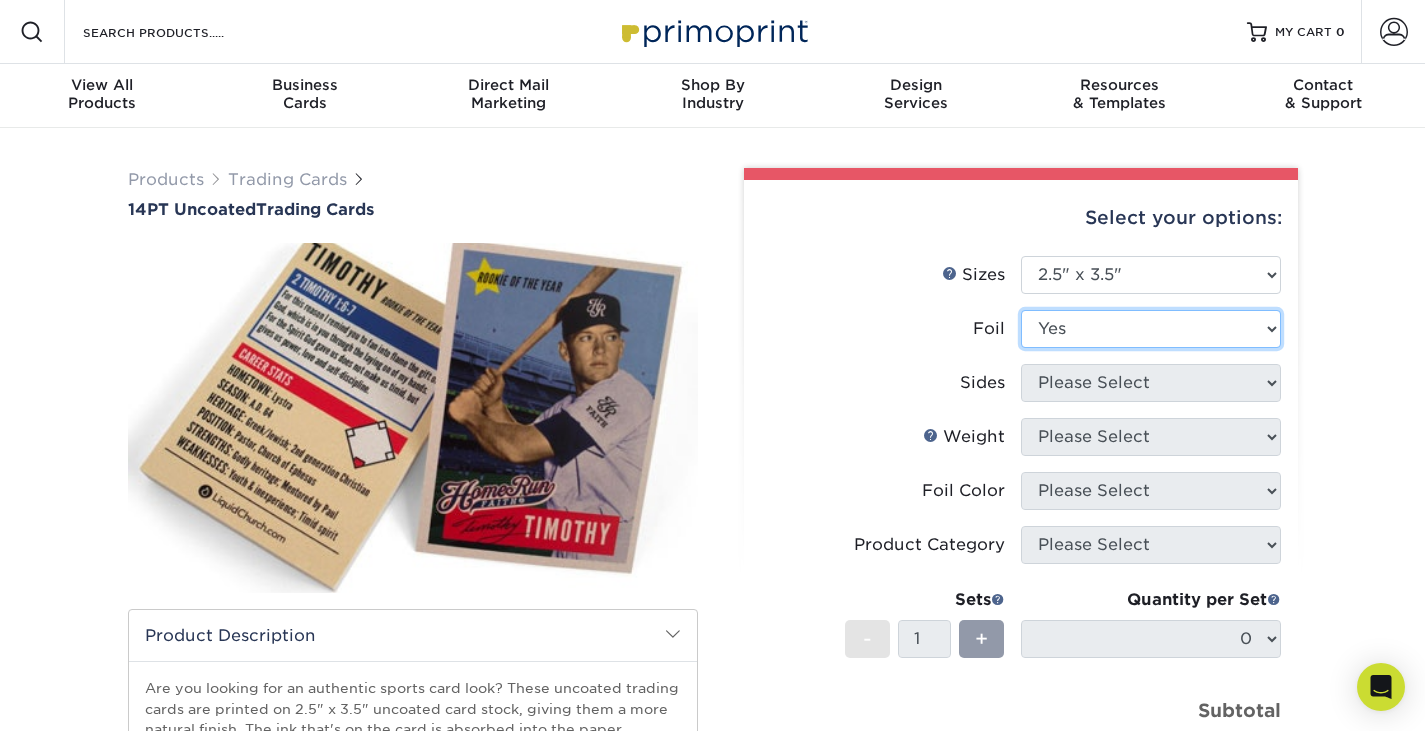 click on "Please Select Yes No" at bounding box center (1151, 329) 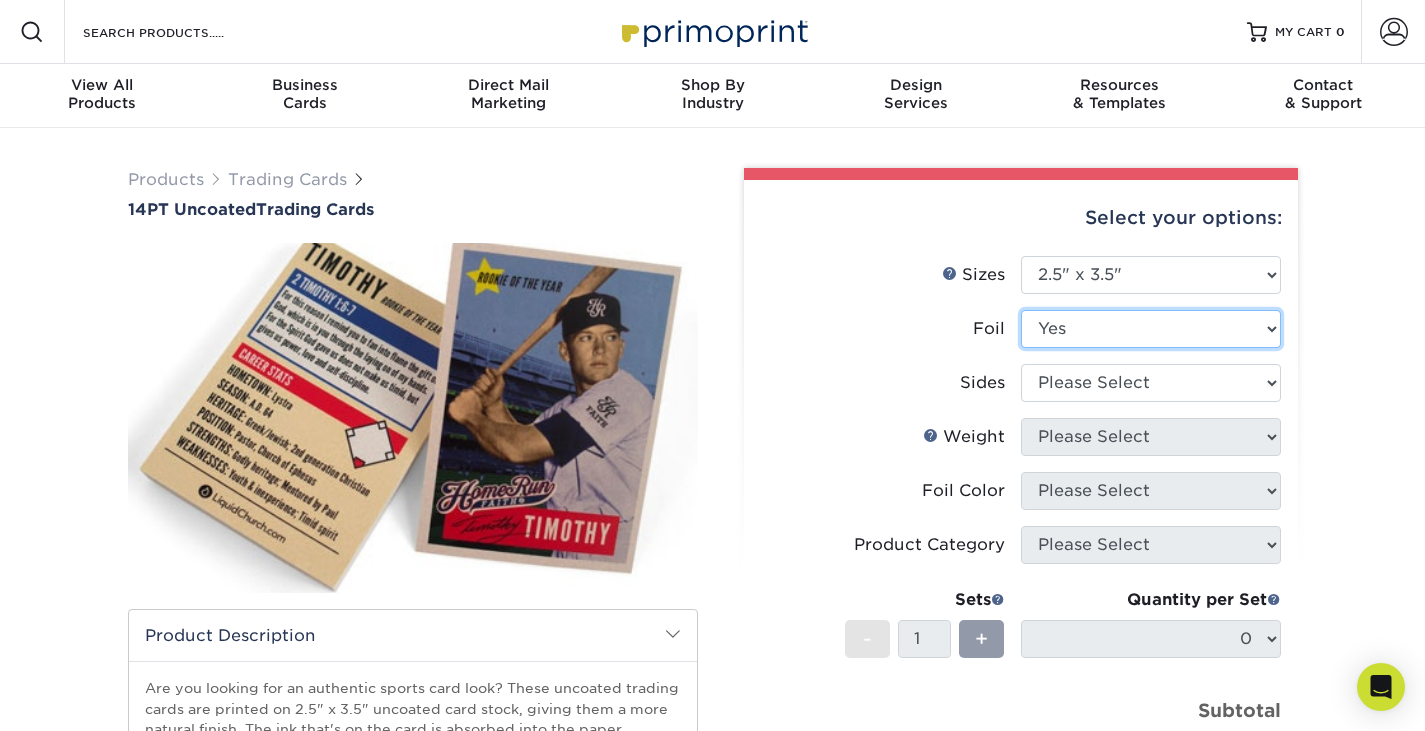 click on "Please Select Yes No" at bounding box center (1151, 329) 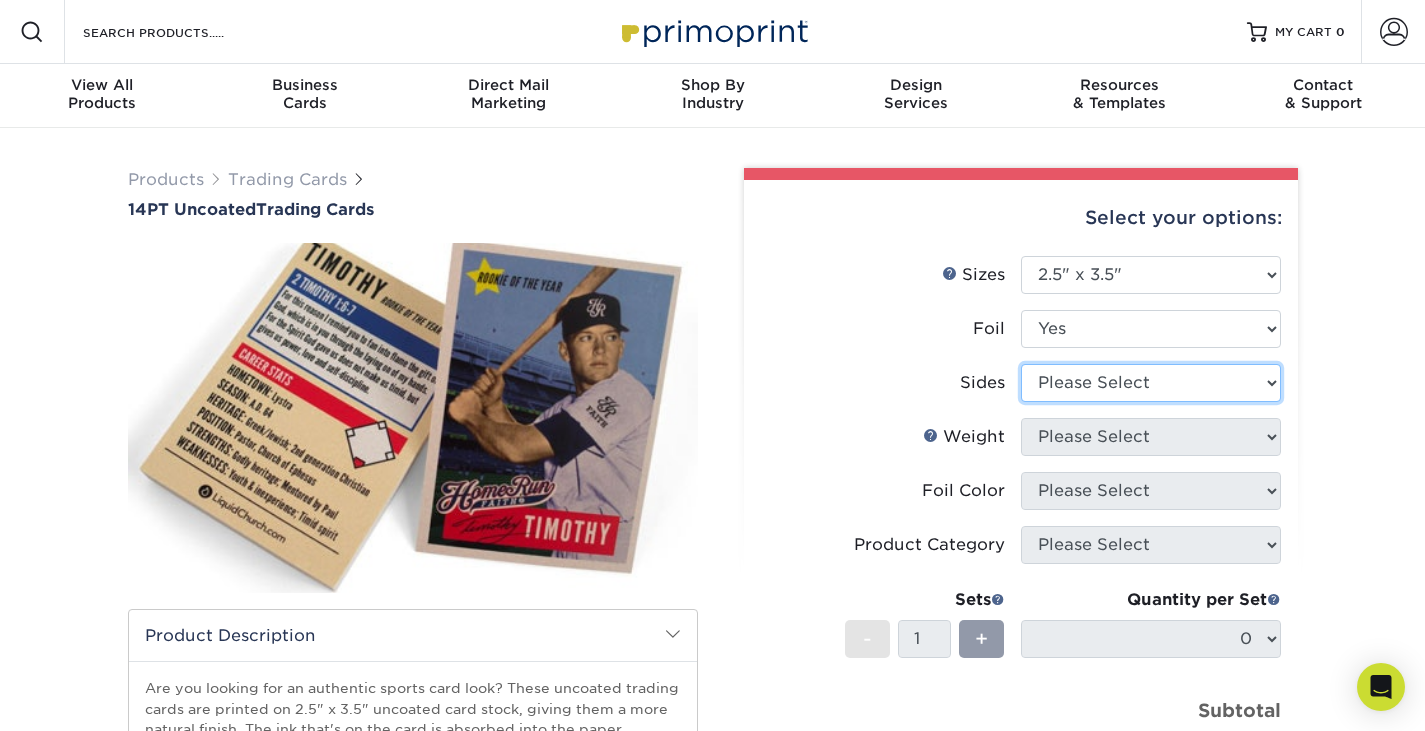 click on "Please Select Print Both Sides - Foil Both Sides Print Both Sides - Foil Front Only Print Front Only - Foil Front Only" at bounding box center [1151, 383] 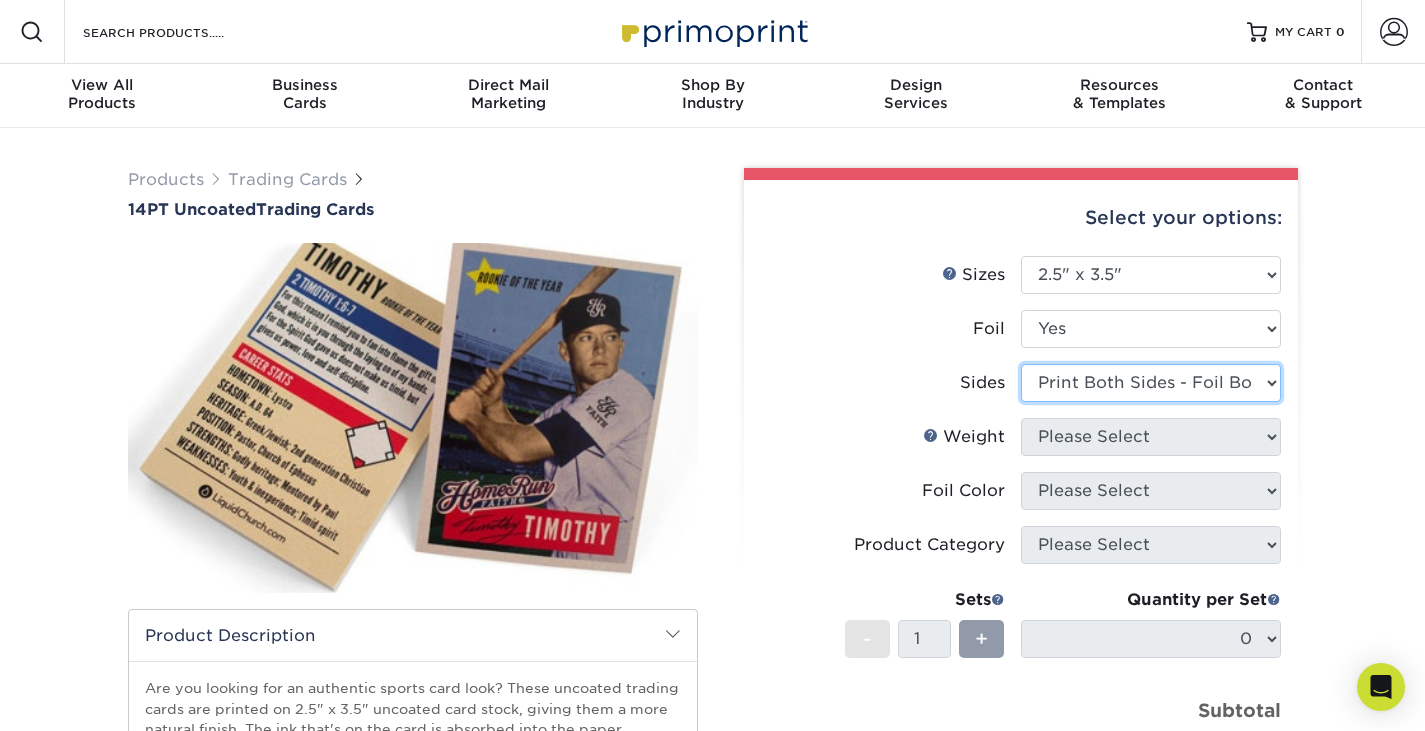 click on "Please Select Print Both Sides - Foil Both Sides Print Both Sides - Foil Front Only Print Front Only - Foil Front Only" at bounding box center (1151, 383) 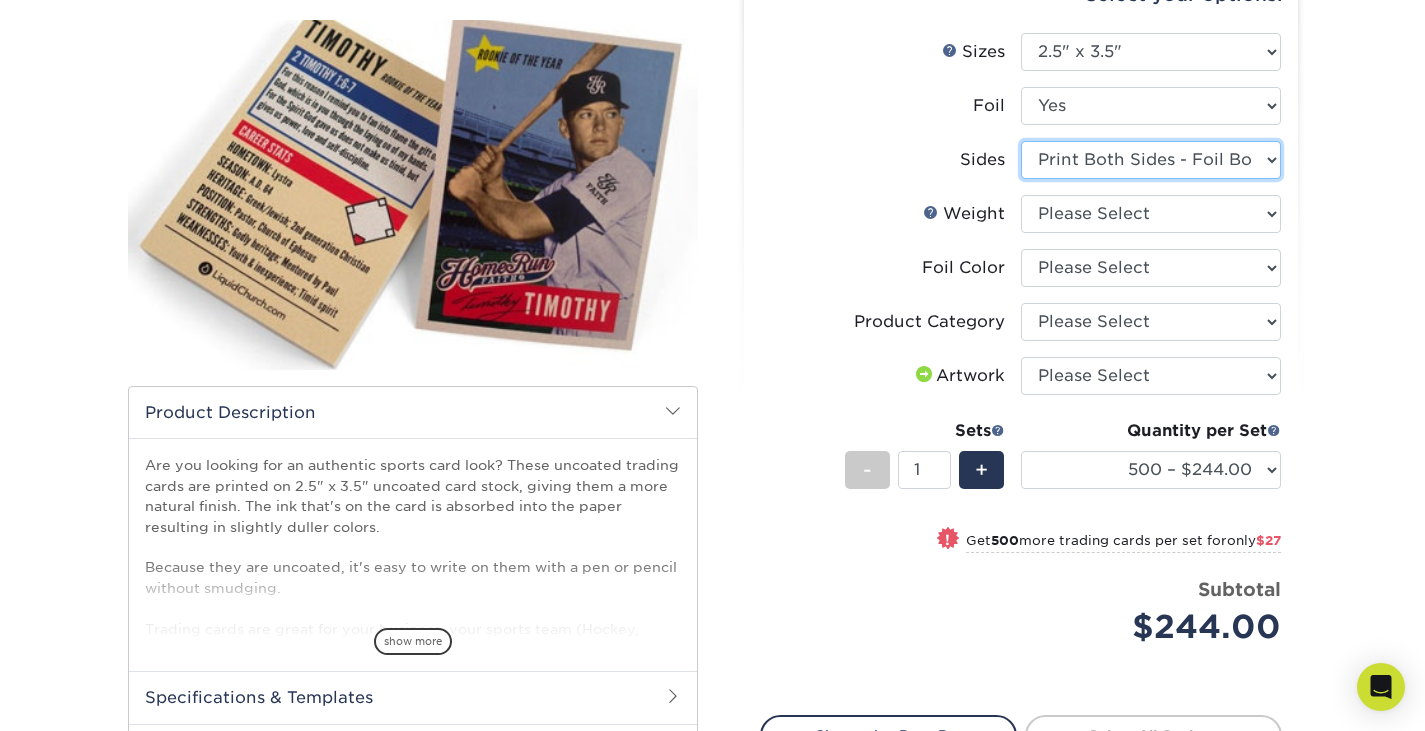 scroll, scrollTop: 200, scrollLeft: 0, axis: vertical 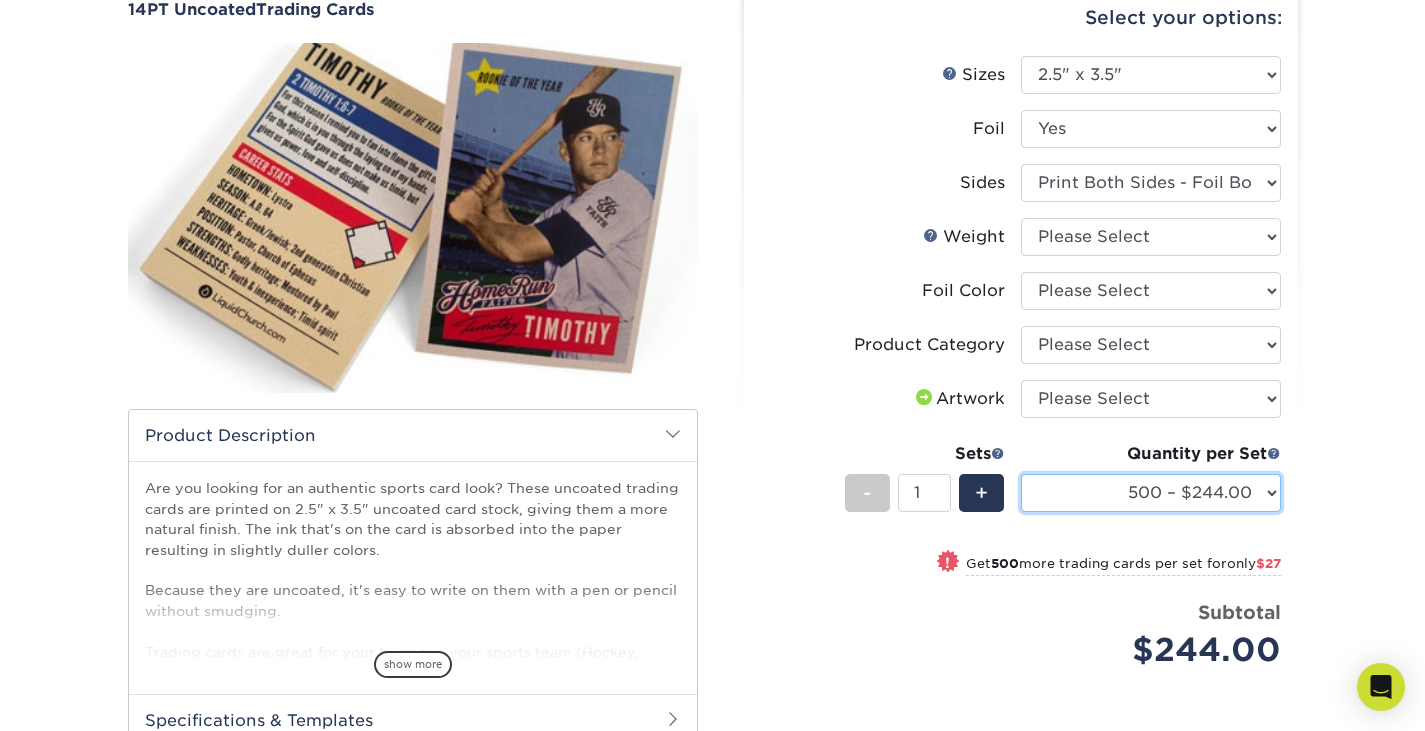 click on "500 – $244.00 1000 – $271.00 2500 – $621.00 5000 – $1159.00" at bounding box center (1151, 493) 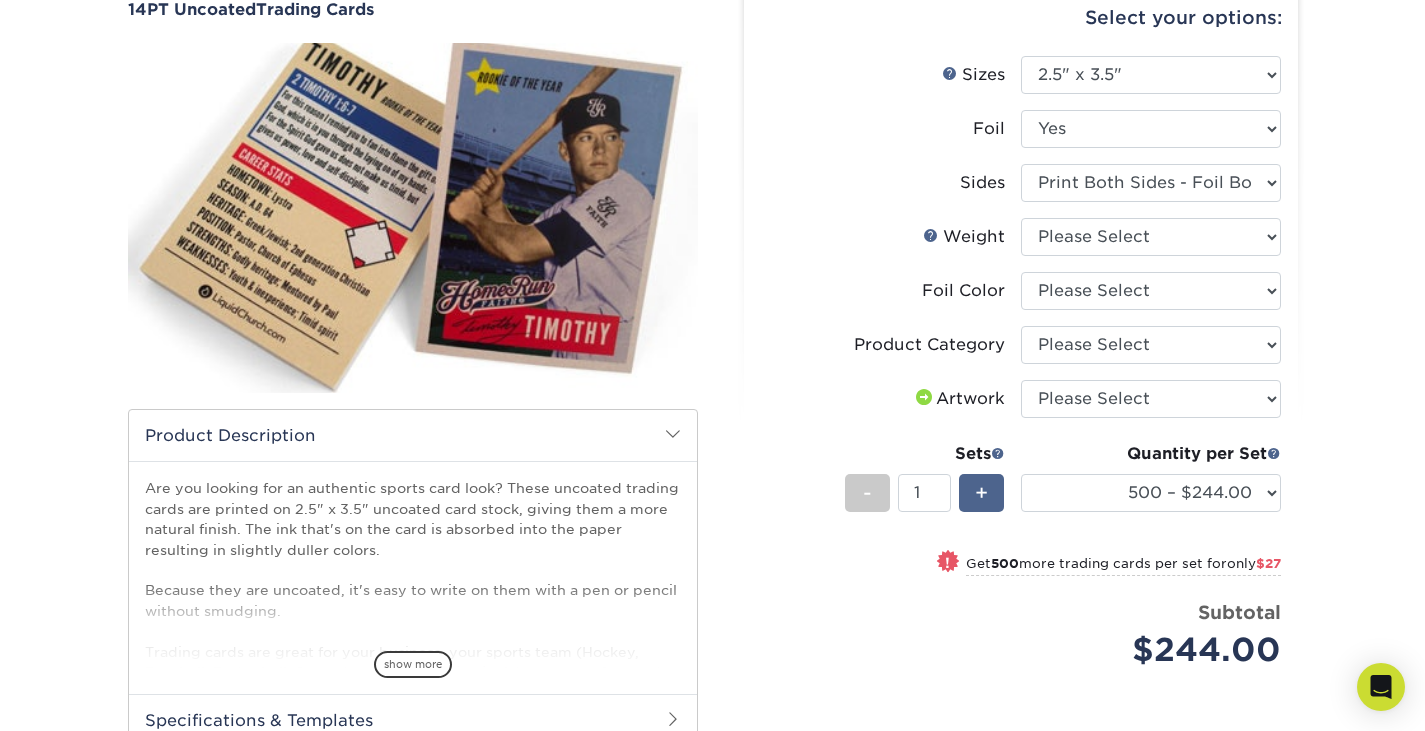 click on "+" at bounding box center [981, 493] 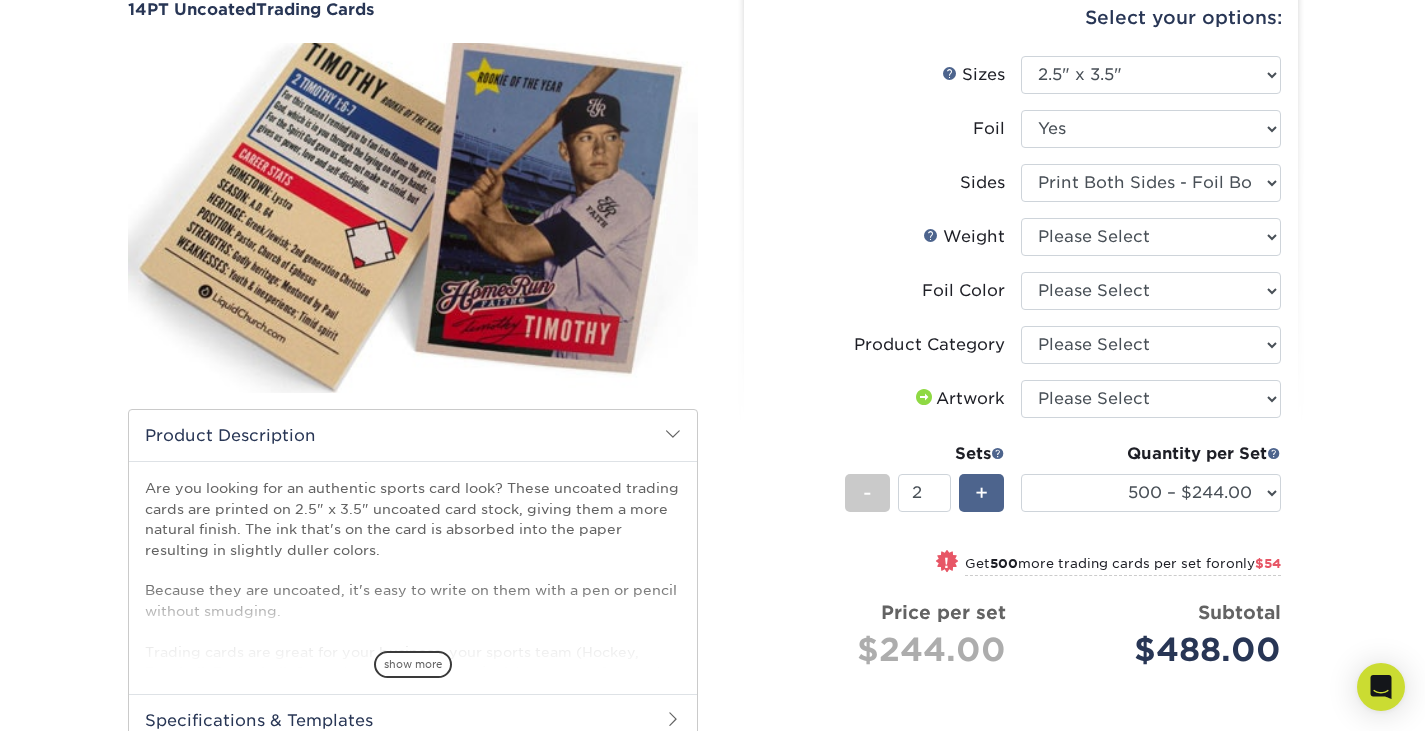 click on "+" at bounding box center (981, 493) 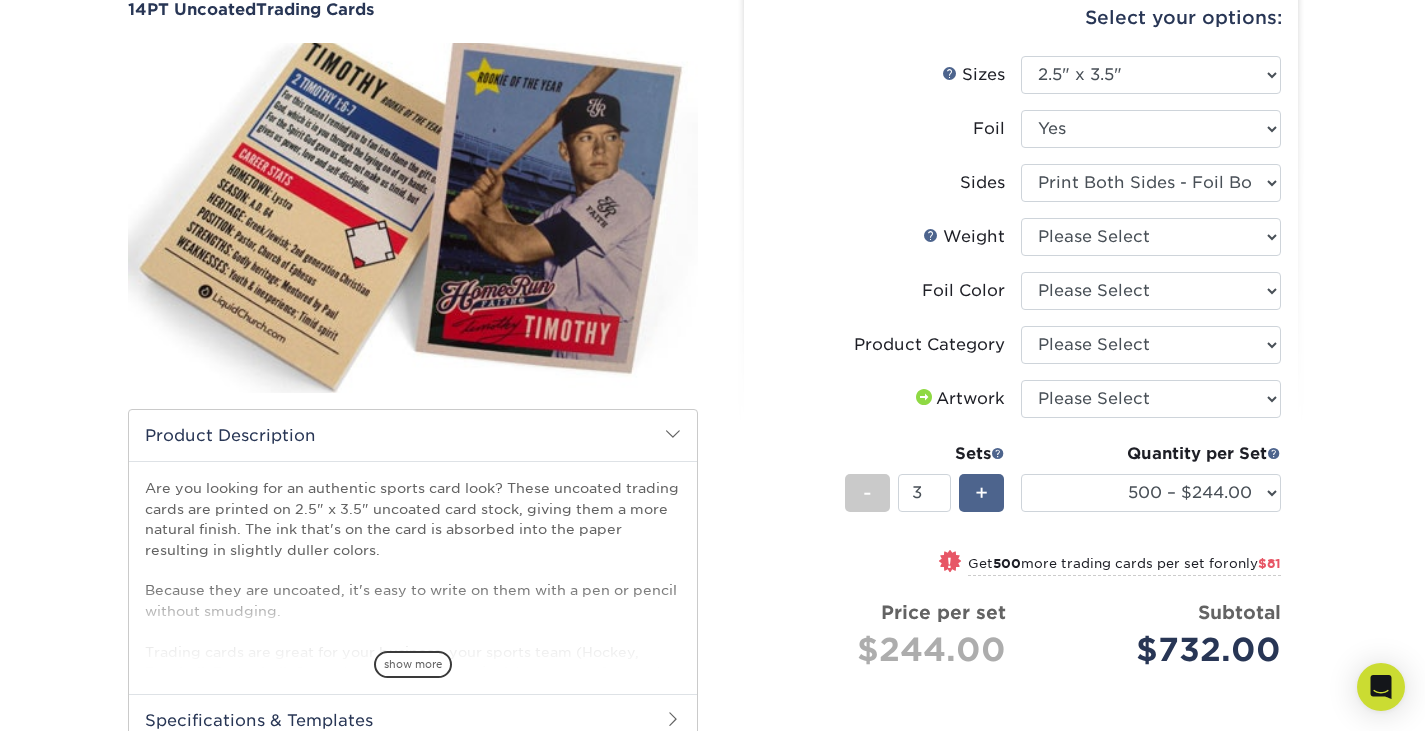 click on "+" at bounding box center [981, 493] 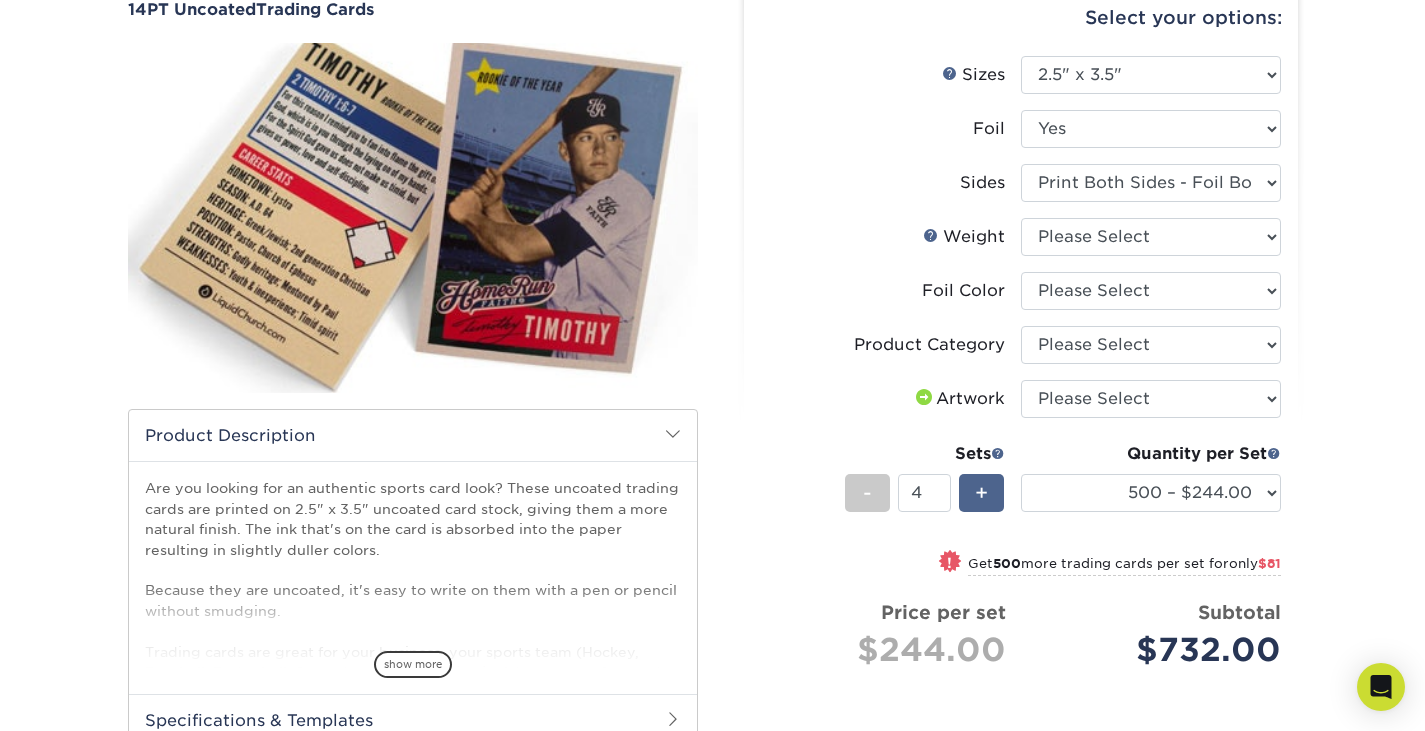 click on "+" at bounding box center (981, 493) 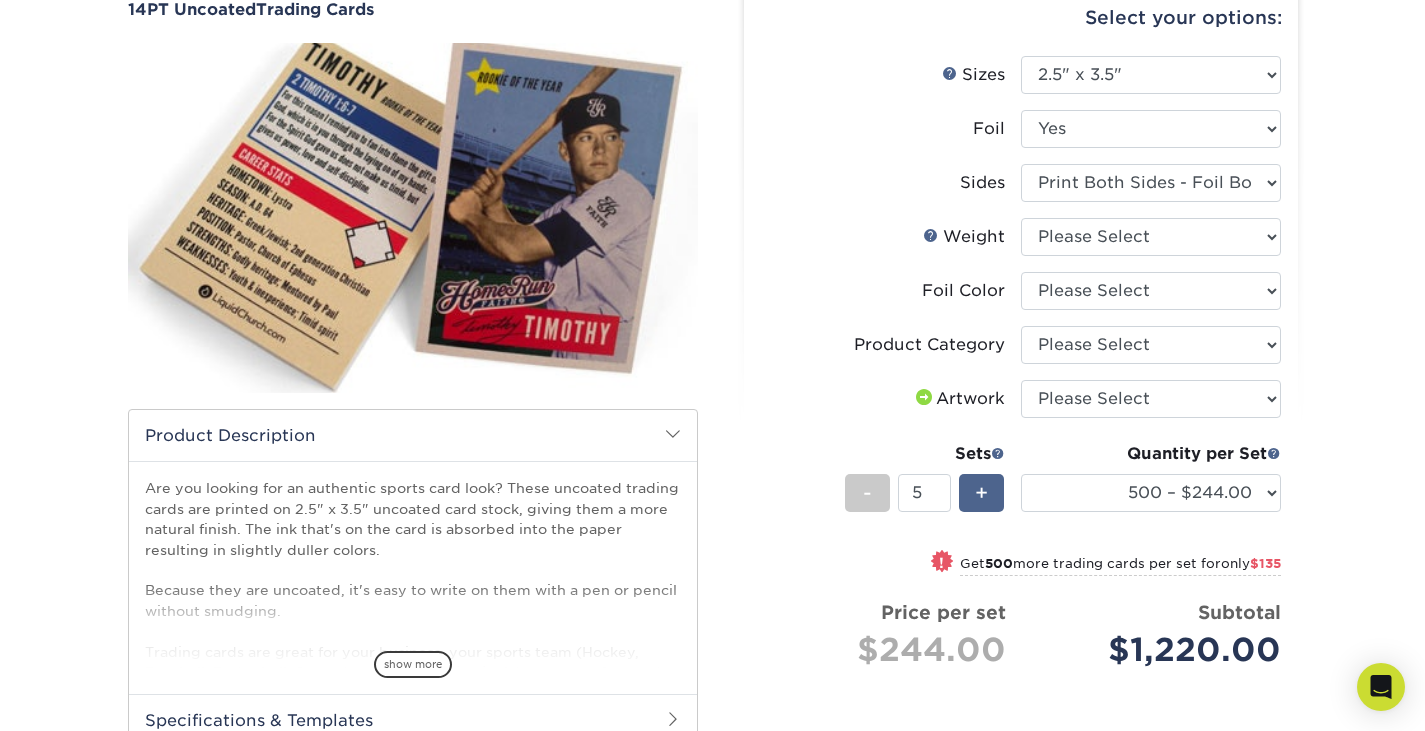 click on "+" at bounding box center (981, 493) 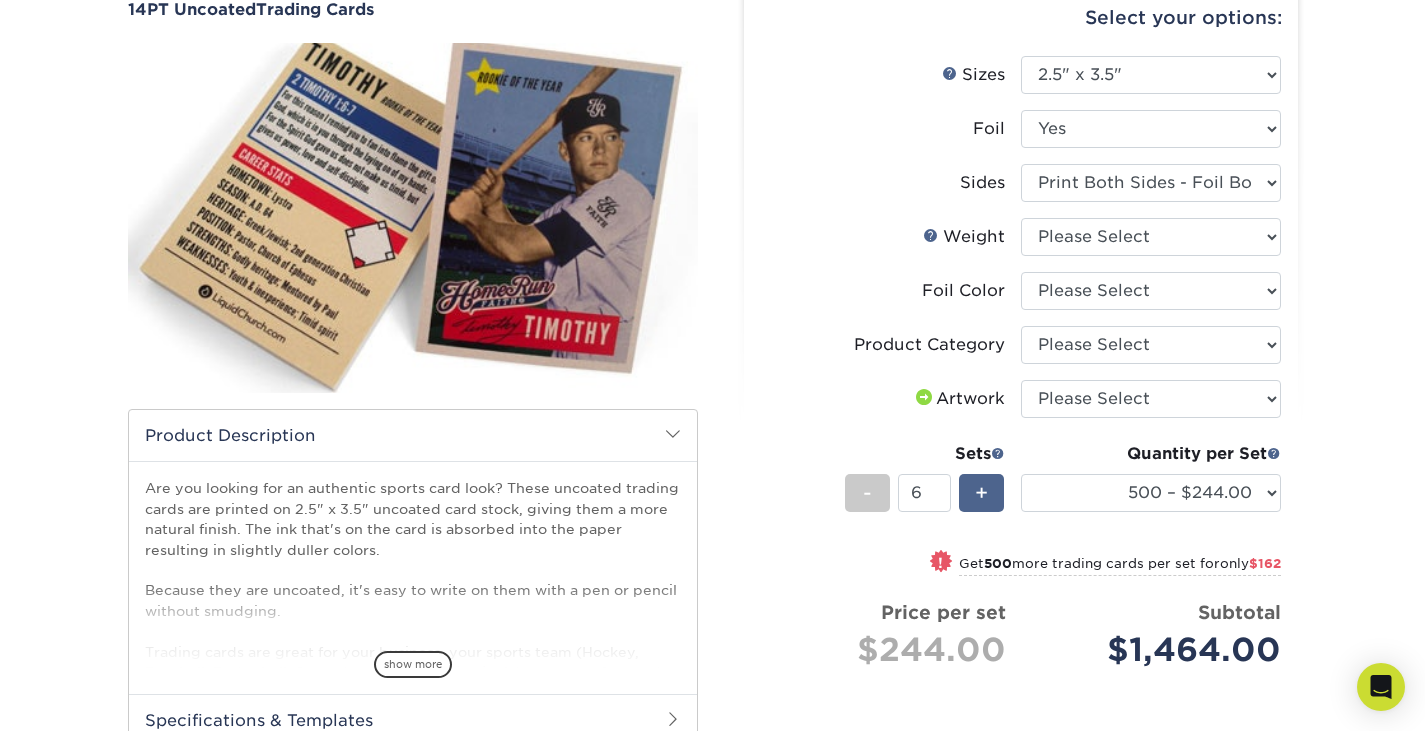 click on "+" at bounding box center (981, 493) 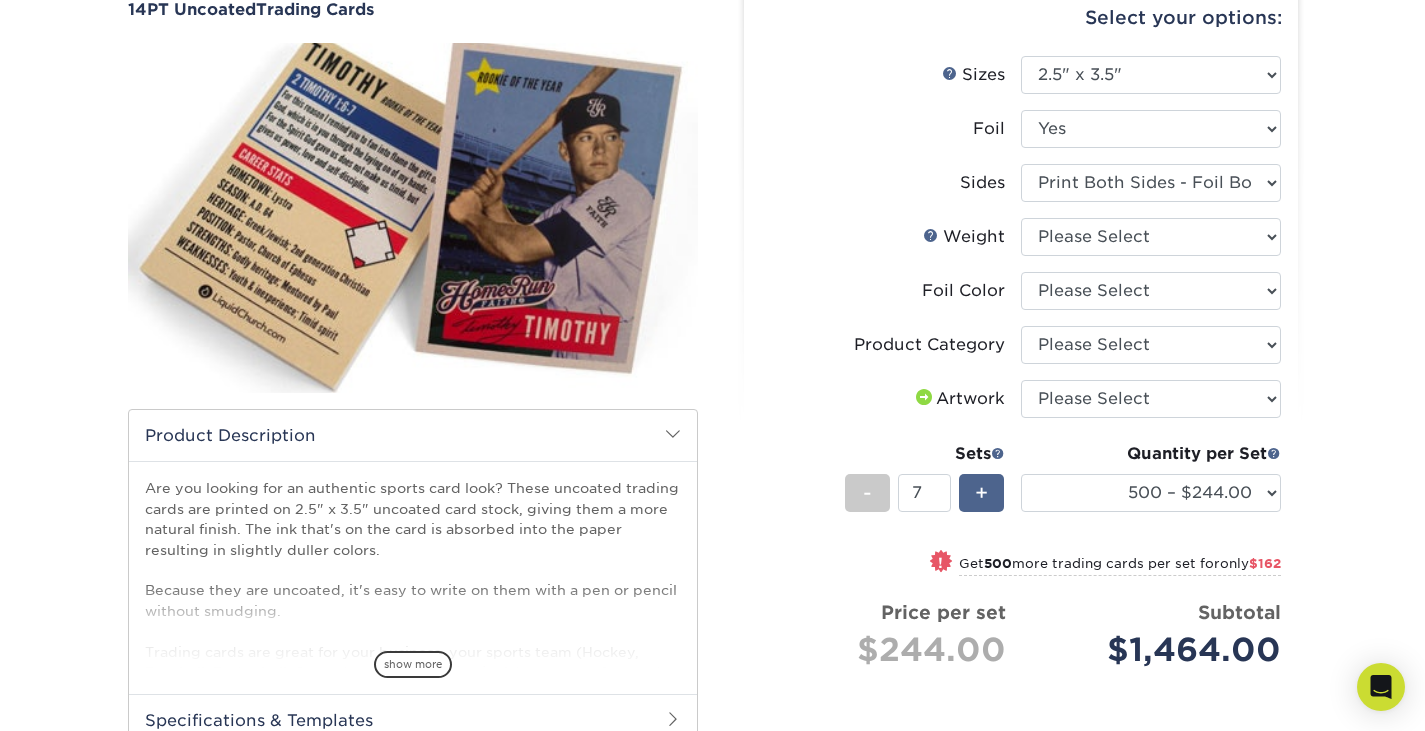click on "+" at bounding box center [981, 493] 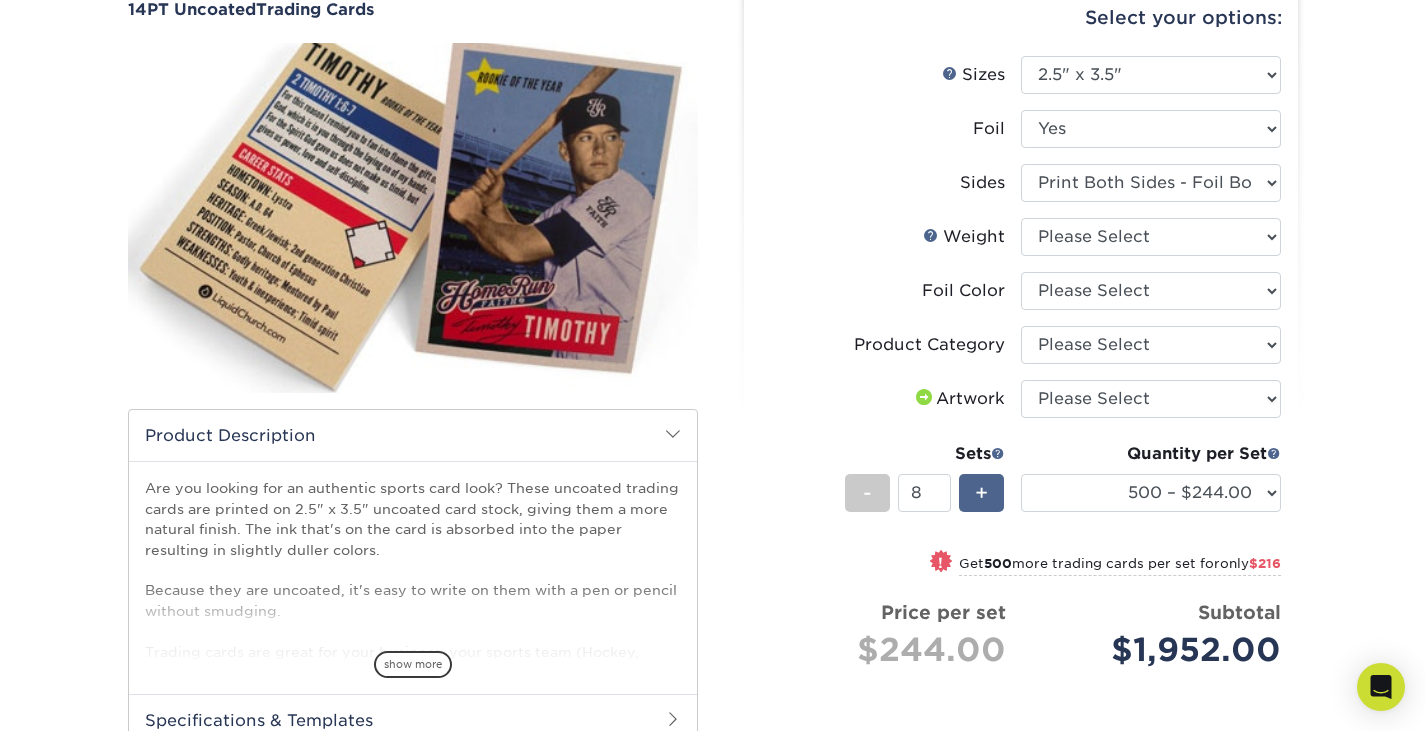 click on "+" at bounding box center (981, 493) 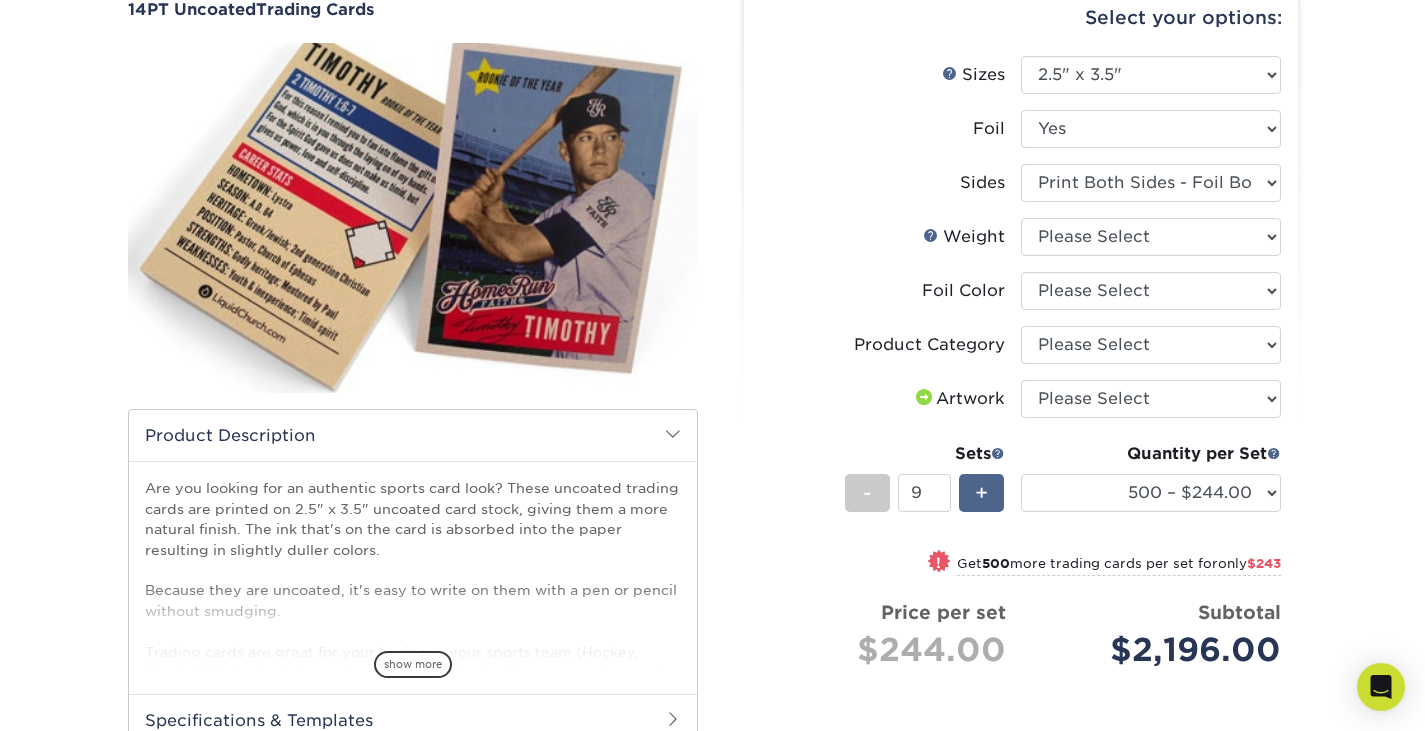click on "+" at bounding box center (981, 493) 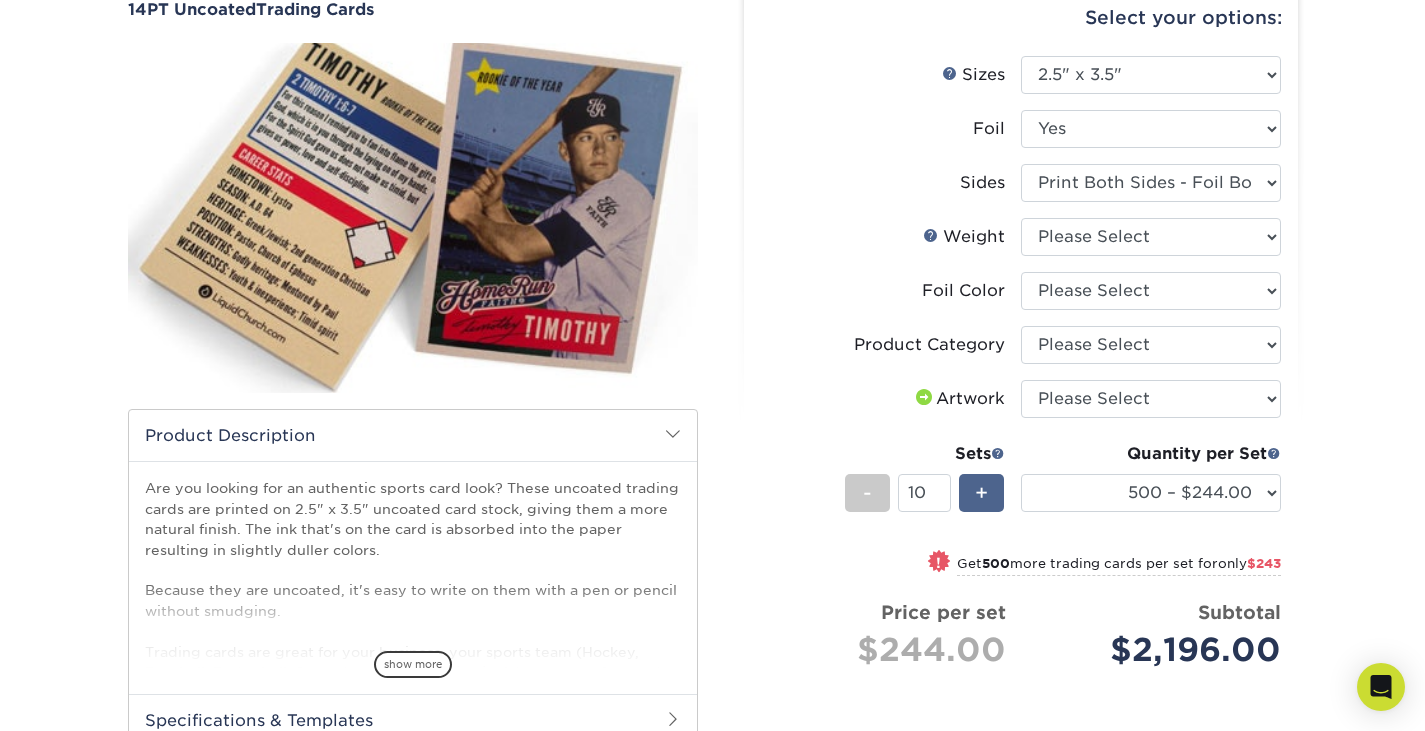 click on "+" at bounding box center [981, 493] 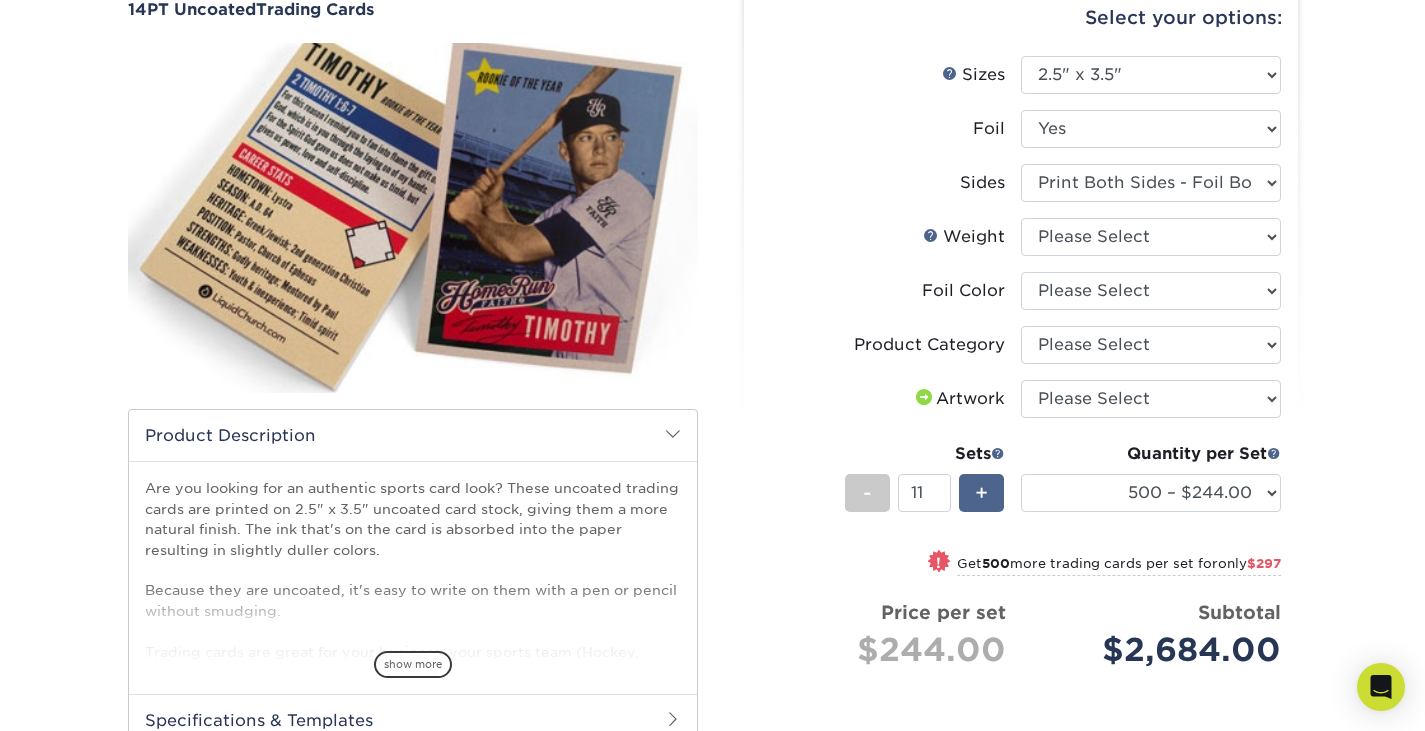 click on "+" at bounding box center (981, 493) 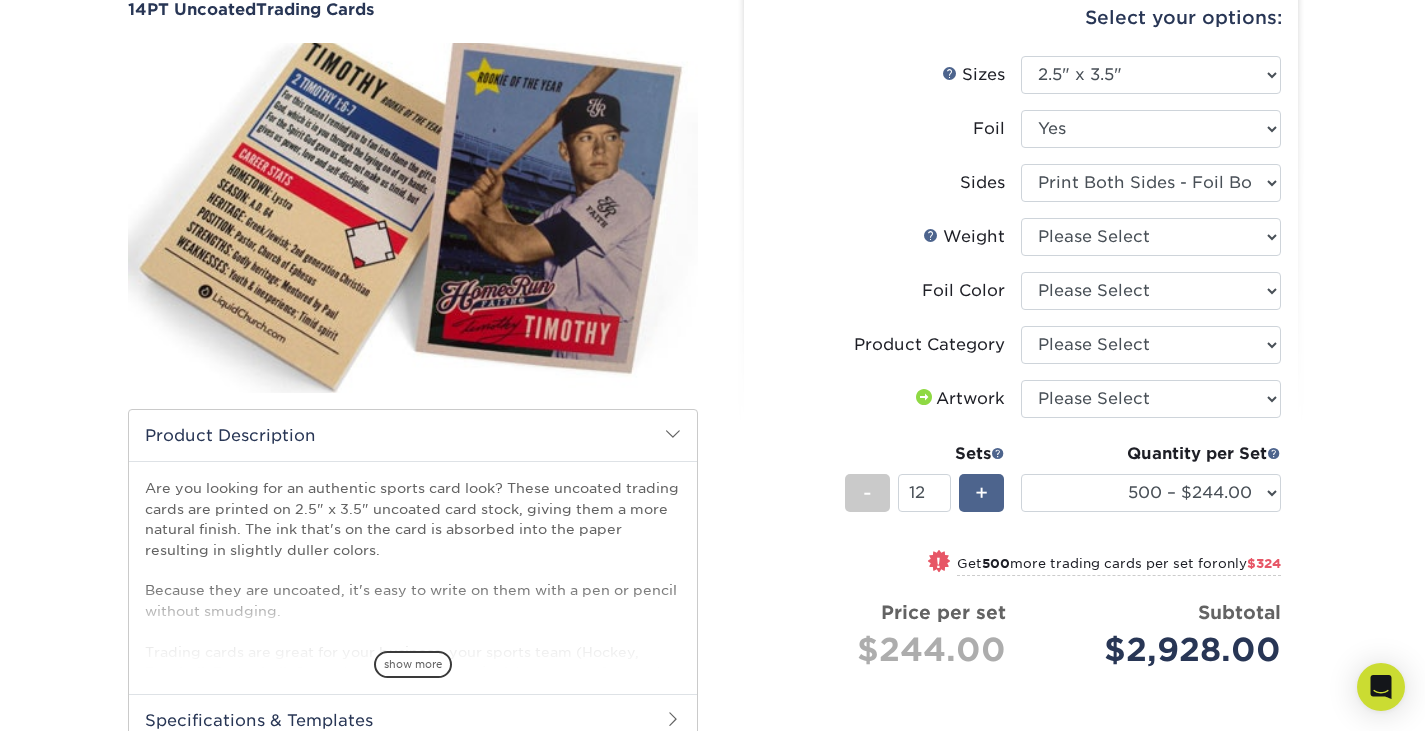 click on "+" at bounding box center (981, 493) 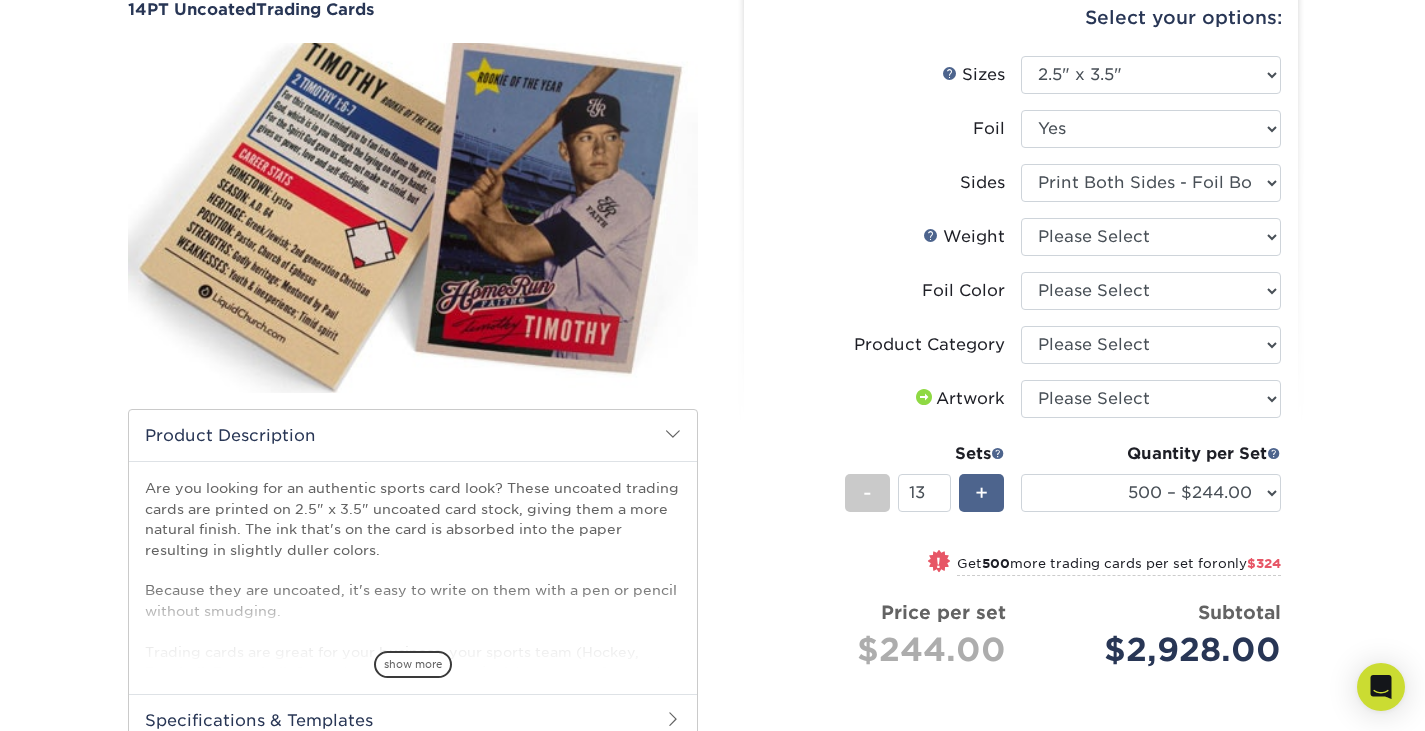 click on "+" at bounding box center [981, 493] 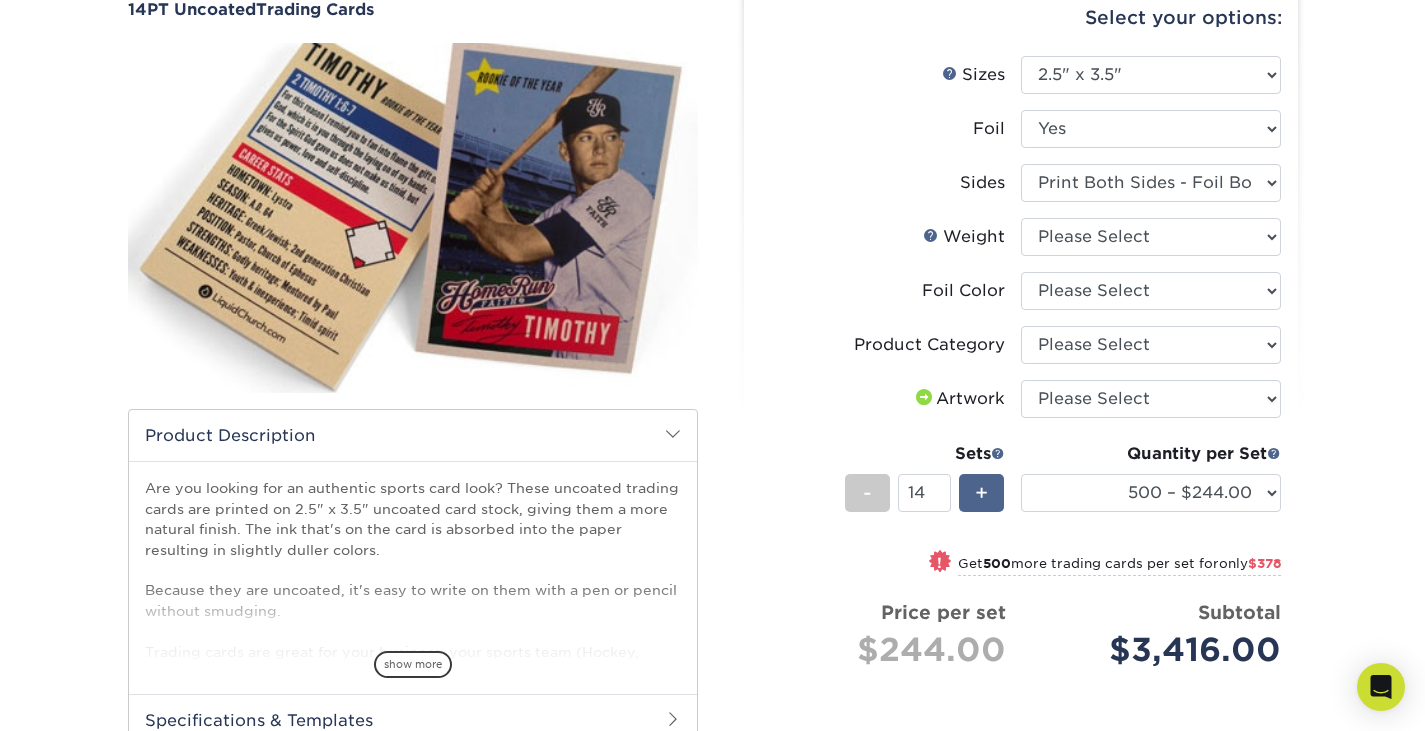 click on "+" at bounding box center (981, 493) 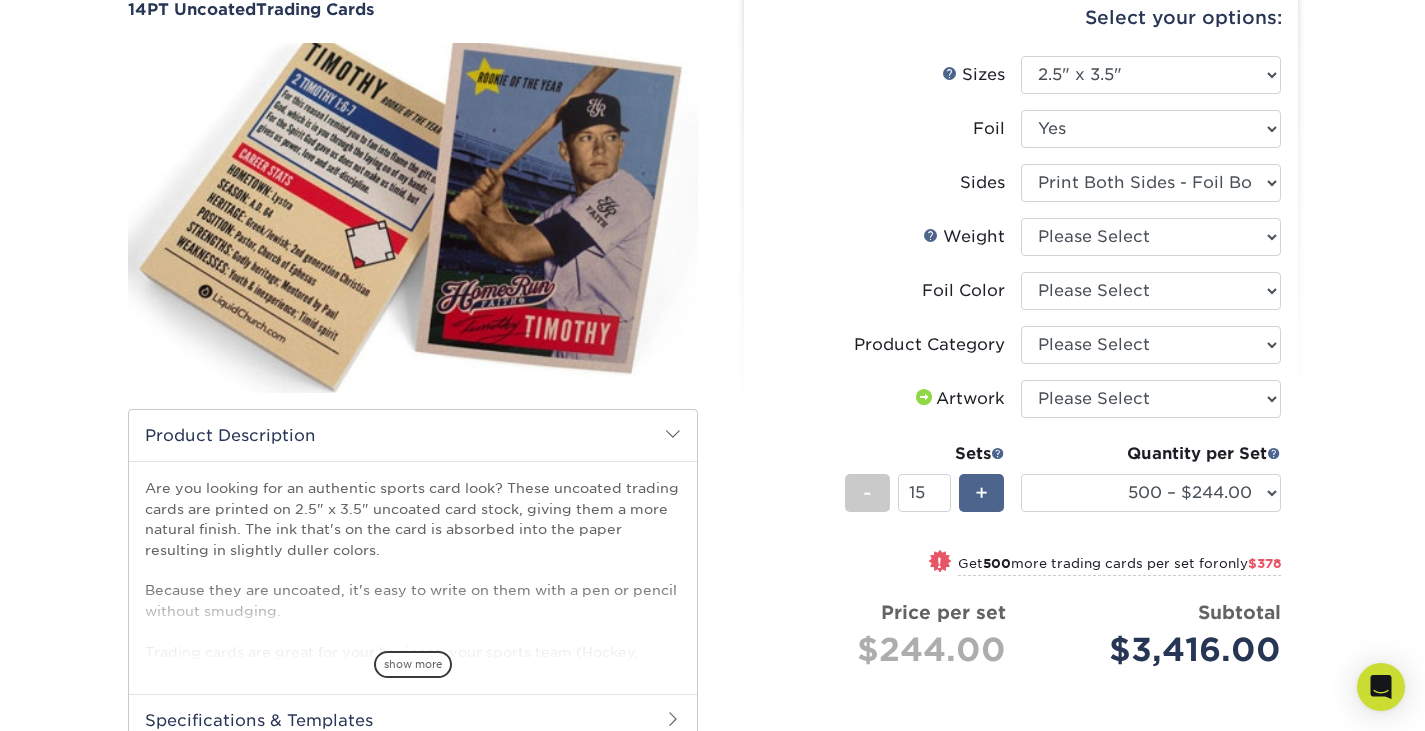 click on "+" at bounding box center (981, 493) 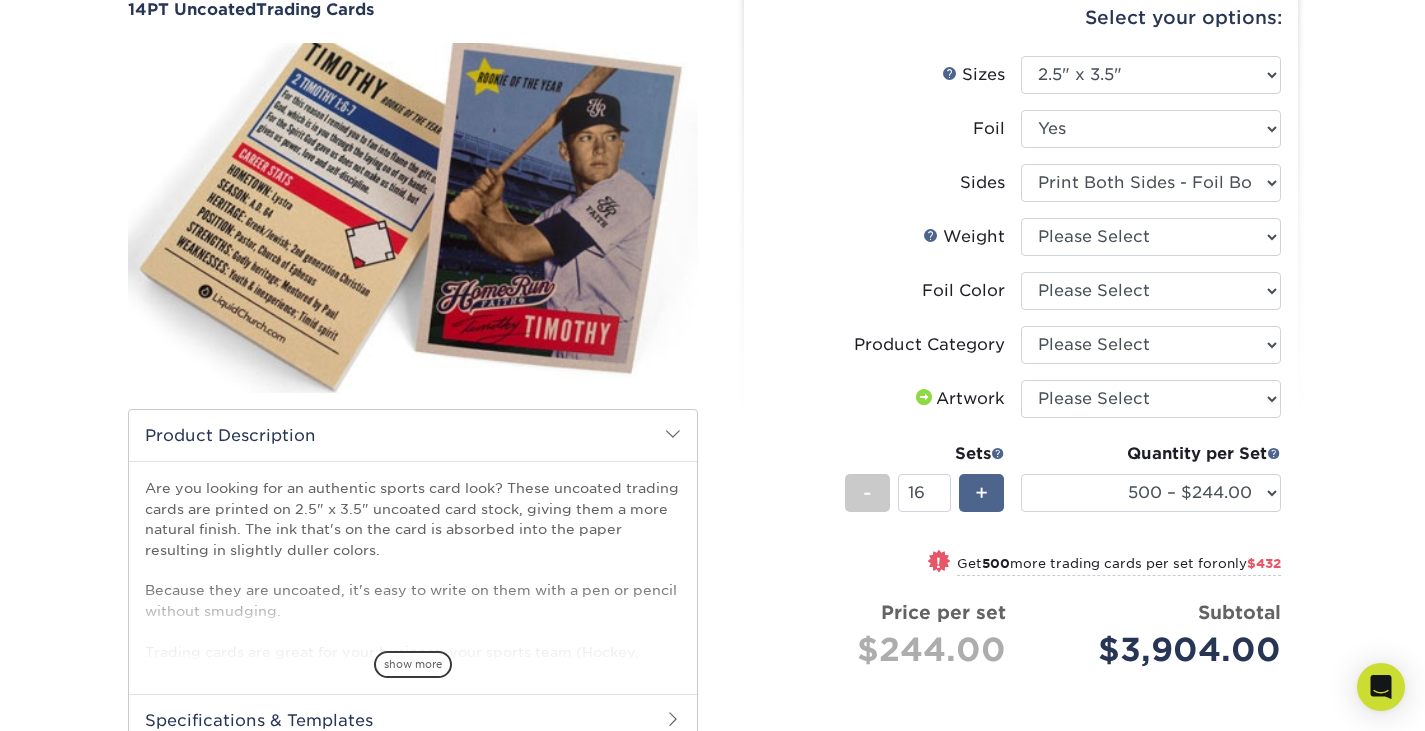 click on "+" at bounding box center [981, 493] 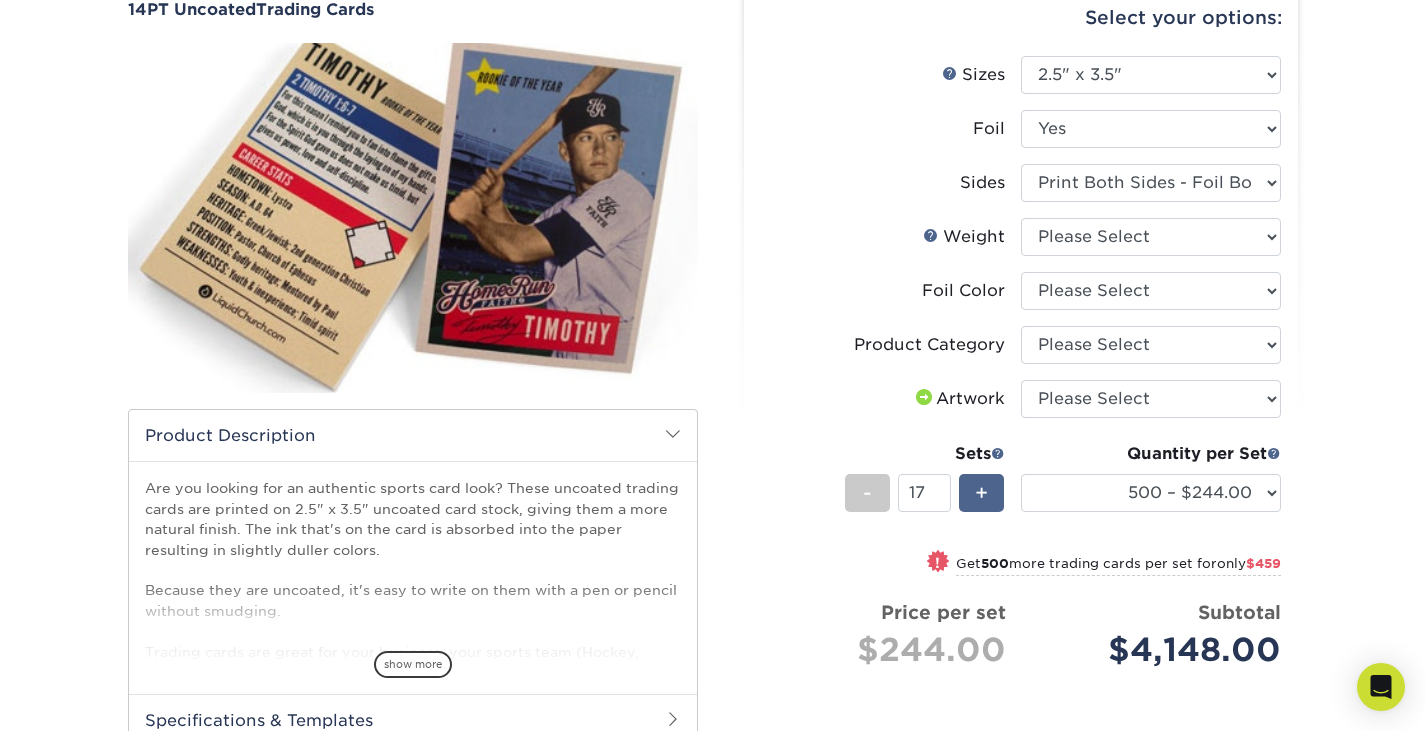 click on "+" at bounding box center (981, 493) 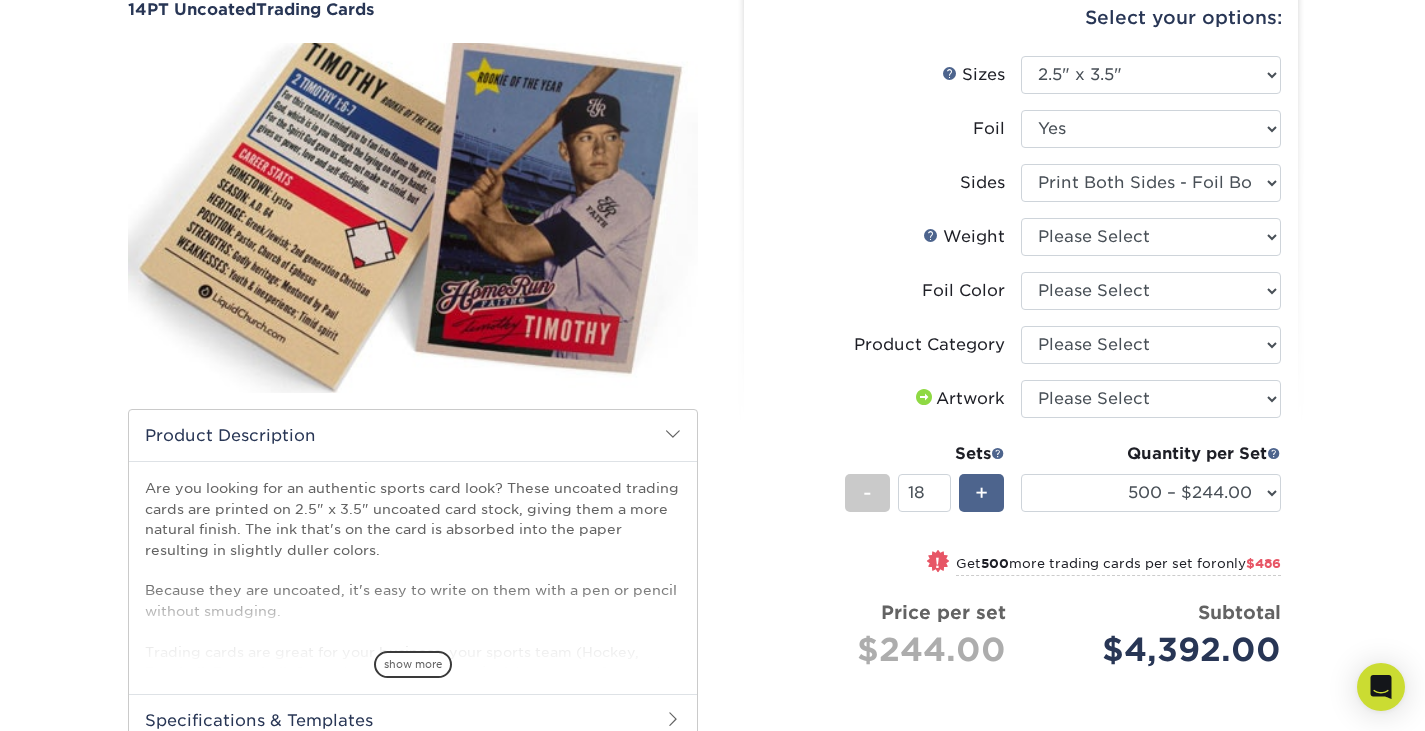 click on "+" at bounding box center (981, 493) 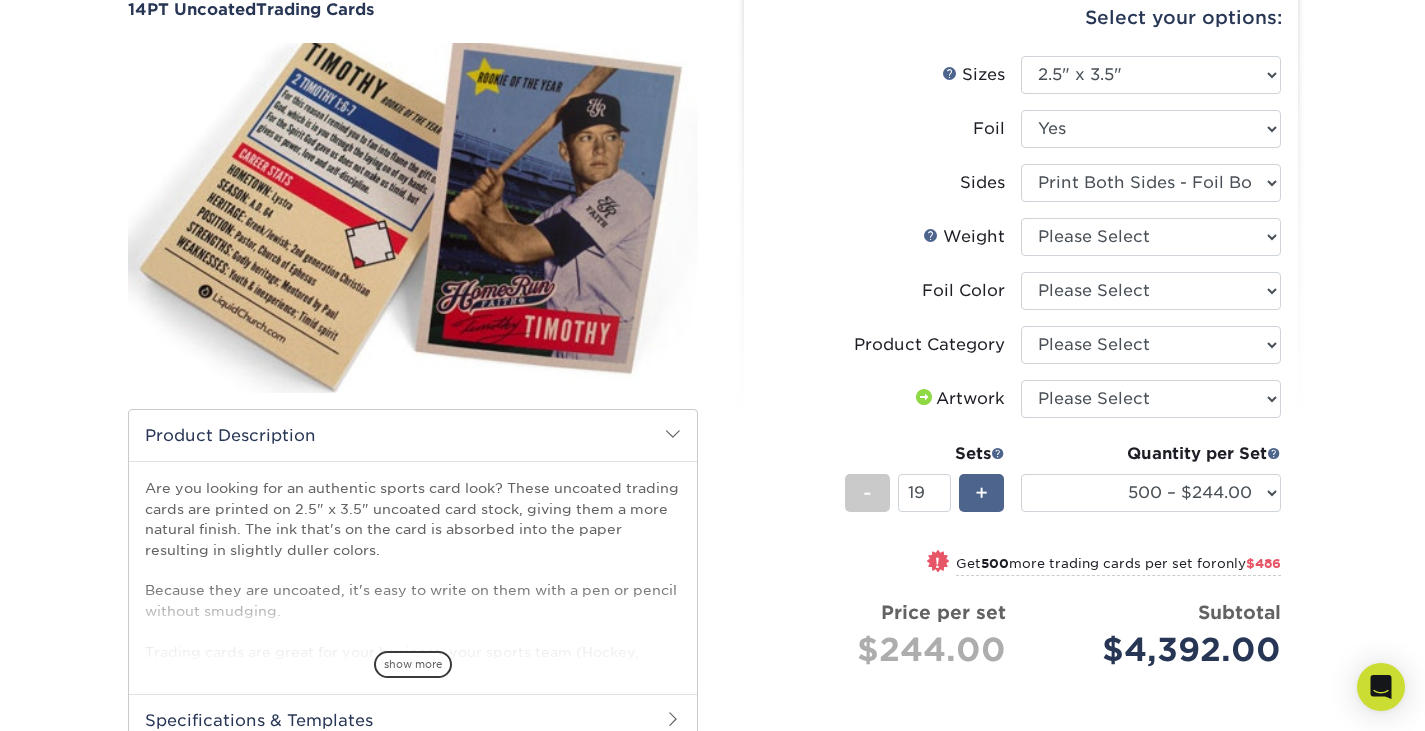click on "+" at bounding box center [981, 493] 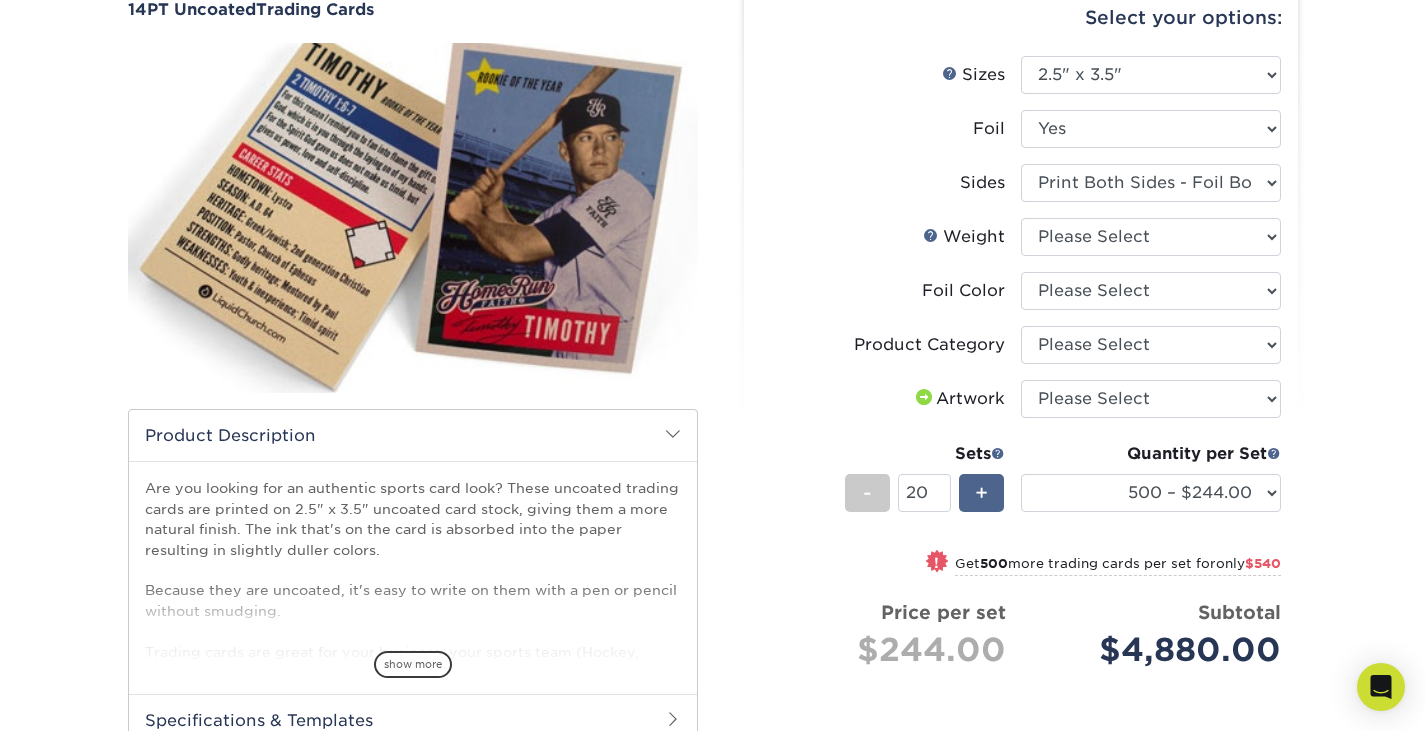 click on "+" at bounding box center [981, 493] 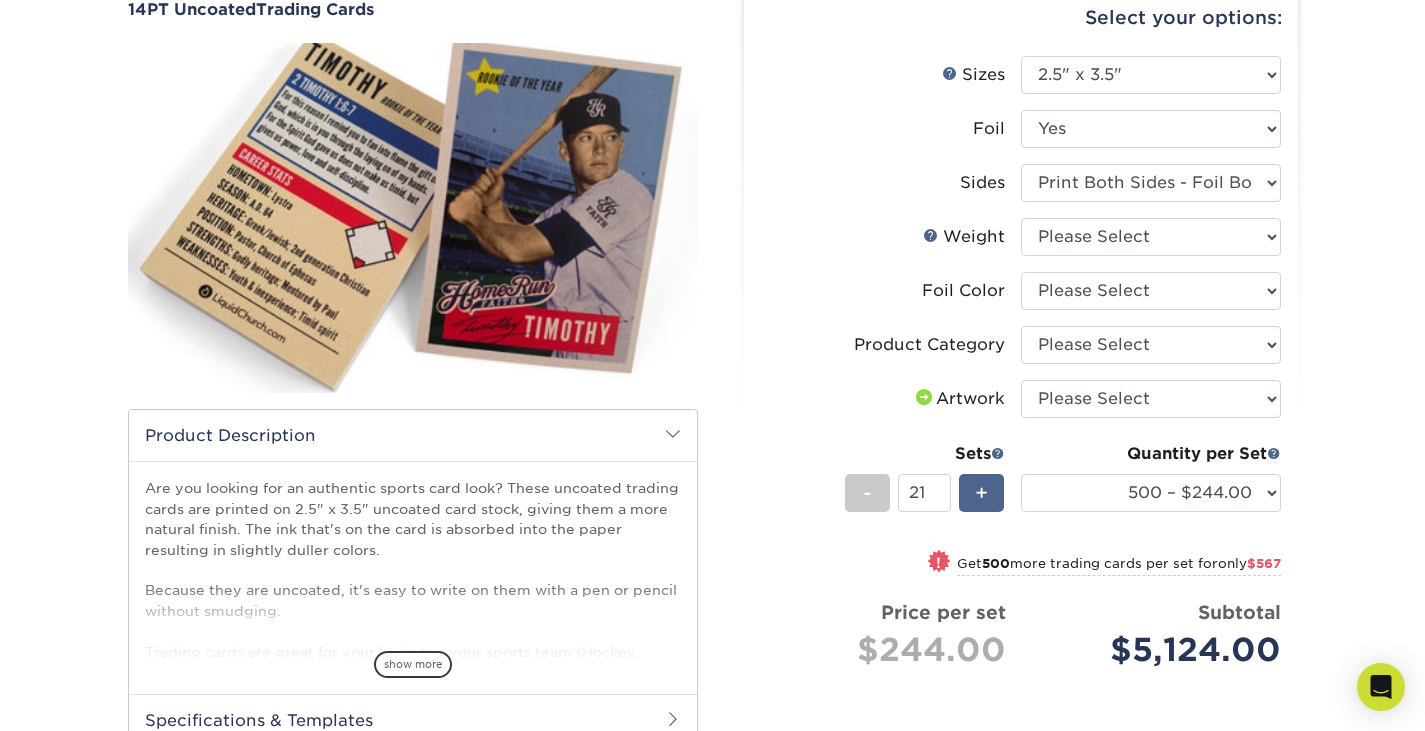 click on "+" at bounding box center (981, 493) 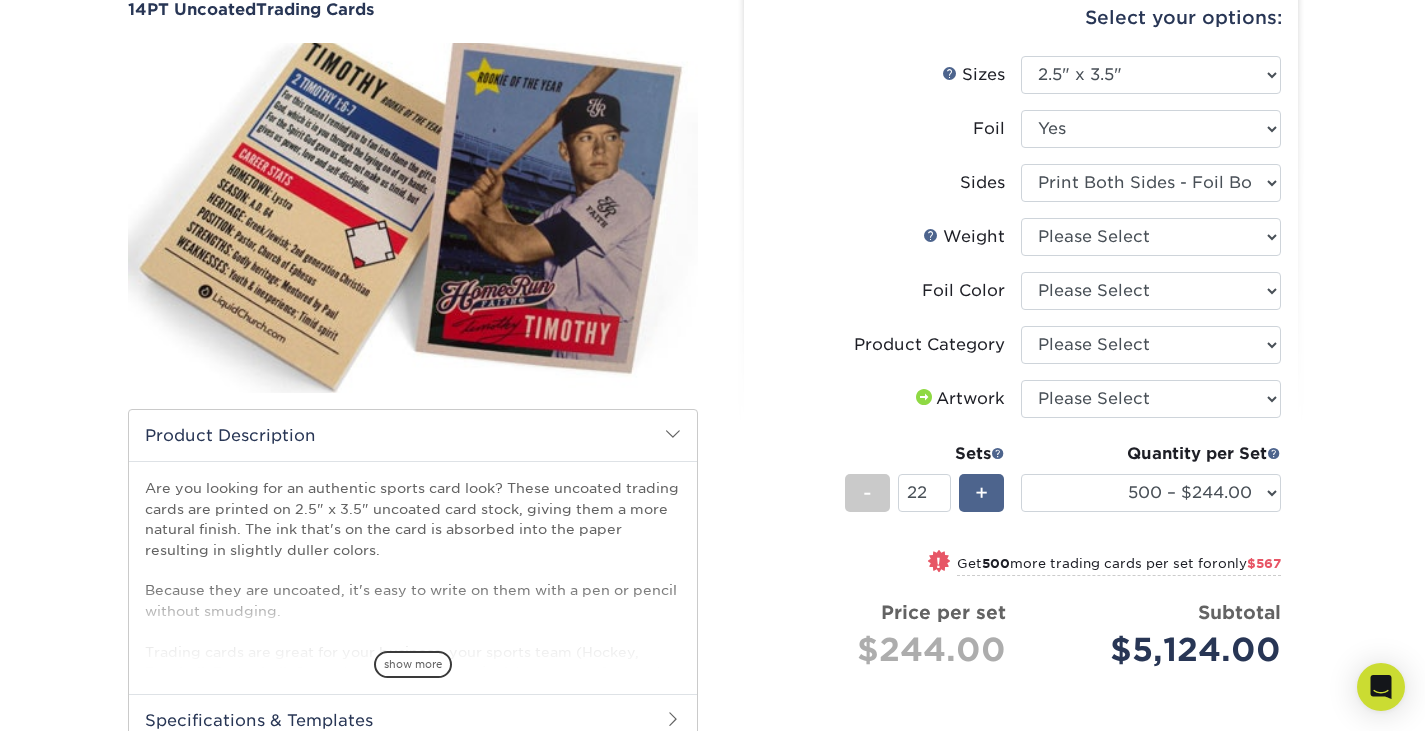 click on "+" at bounding box center (981, 493) 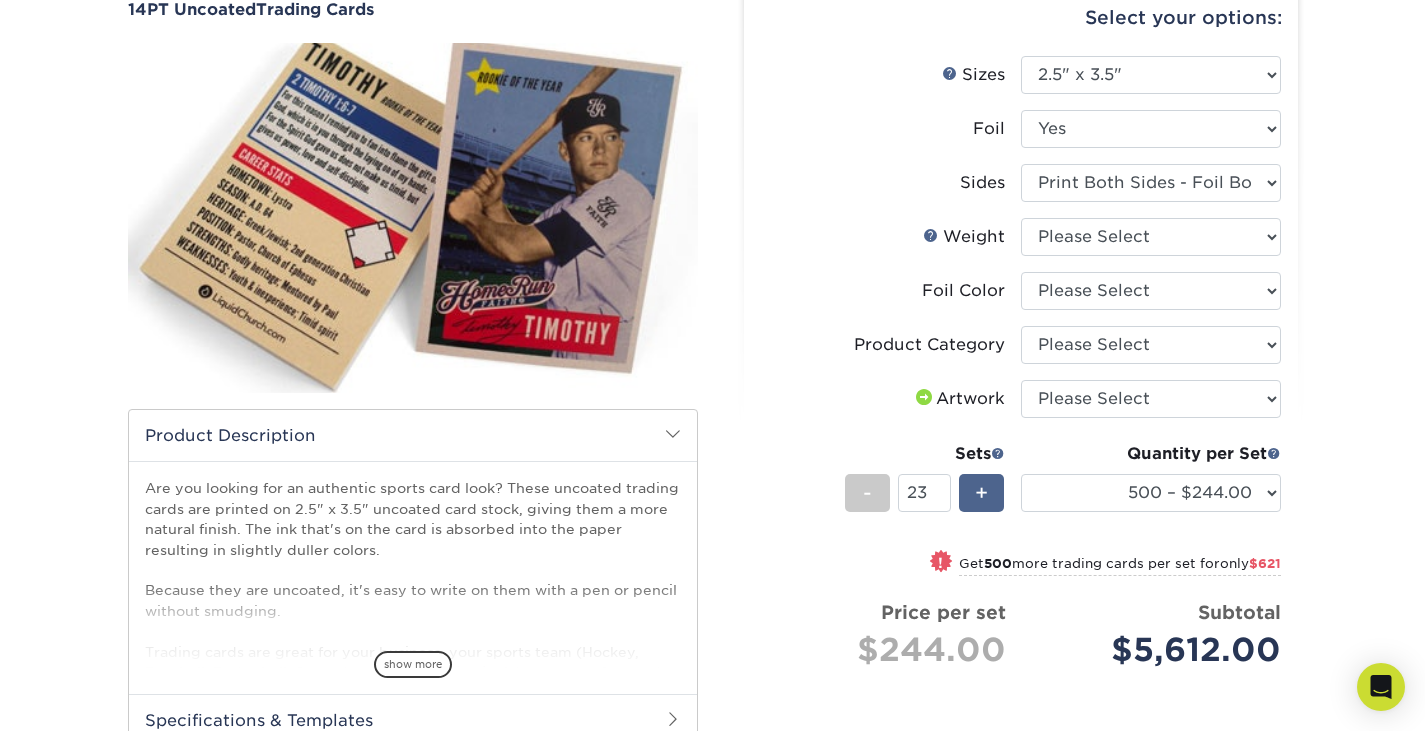 click on "+" at bounding box center [981, 493] 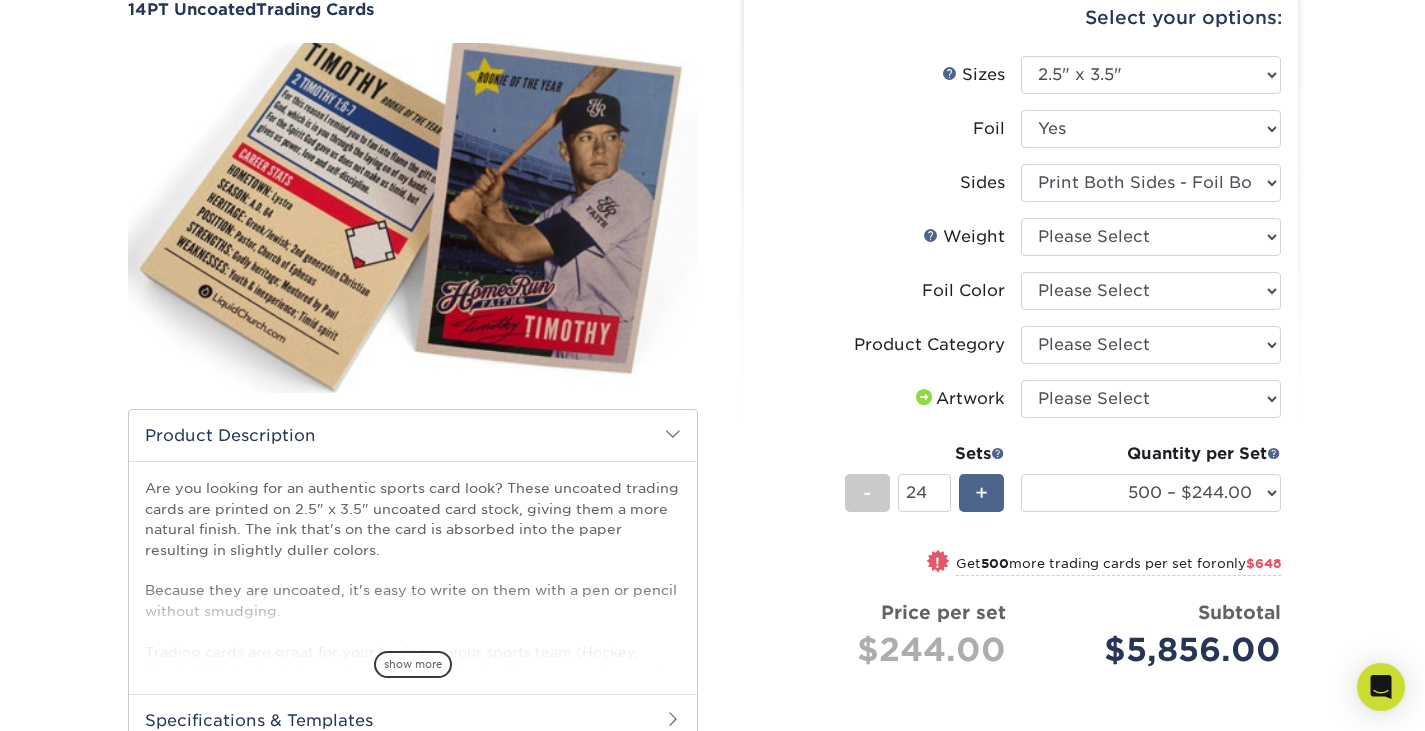 click on "+" at bounding box center [981, 493] 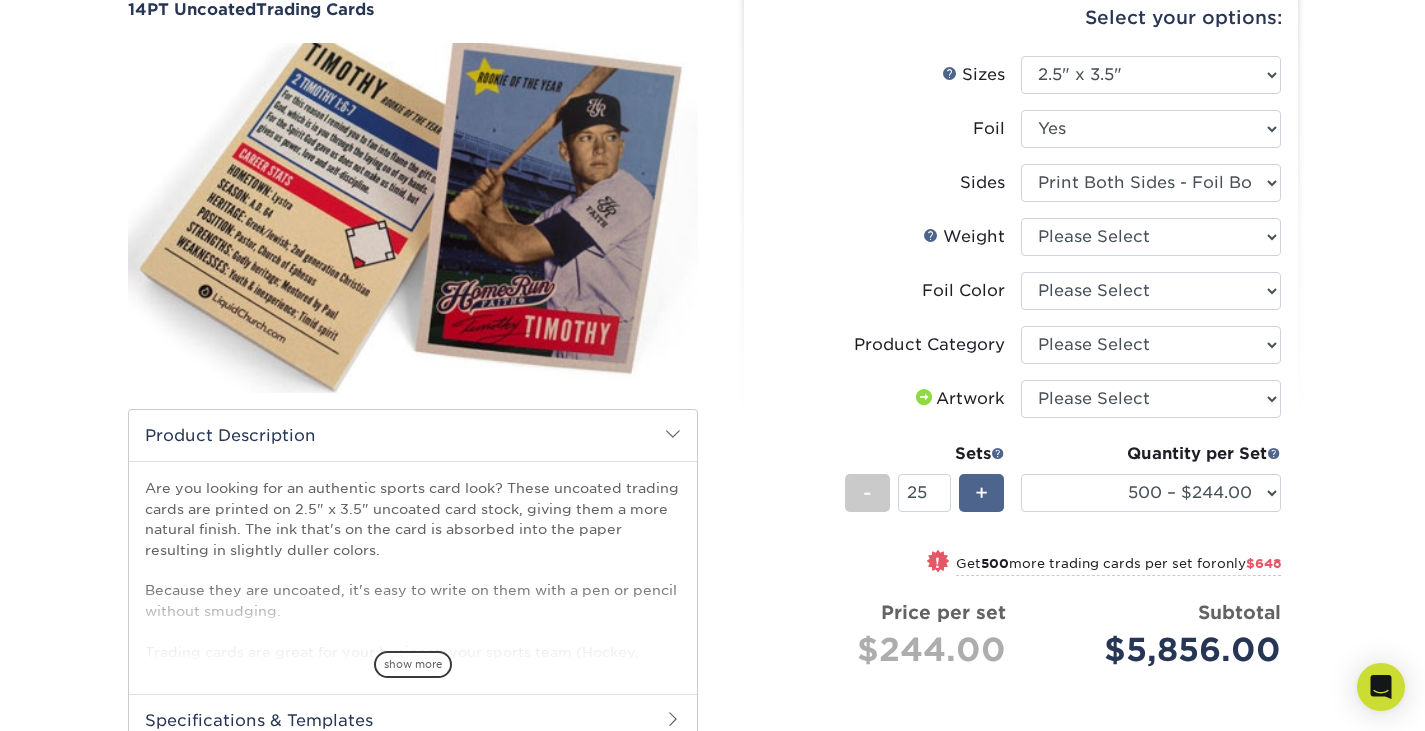 click on "+" at bounding box center [981, 493] 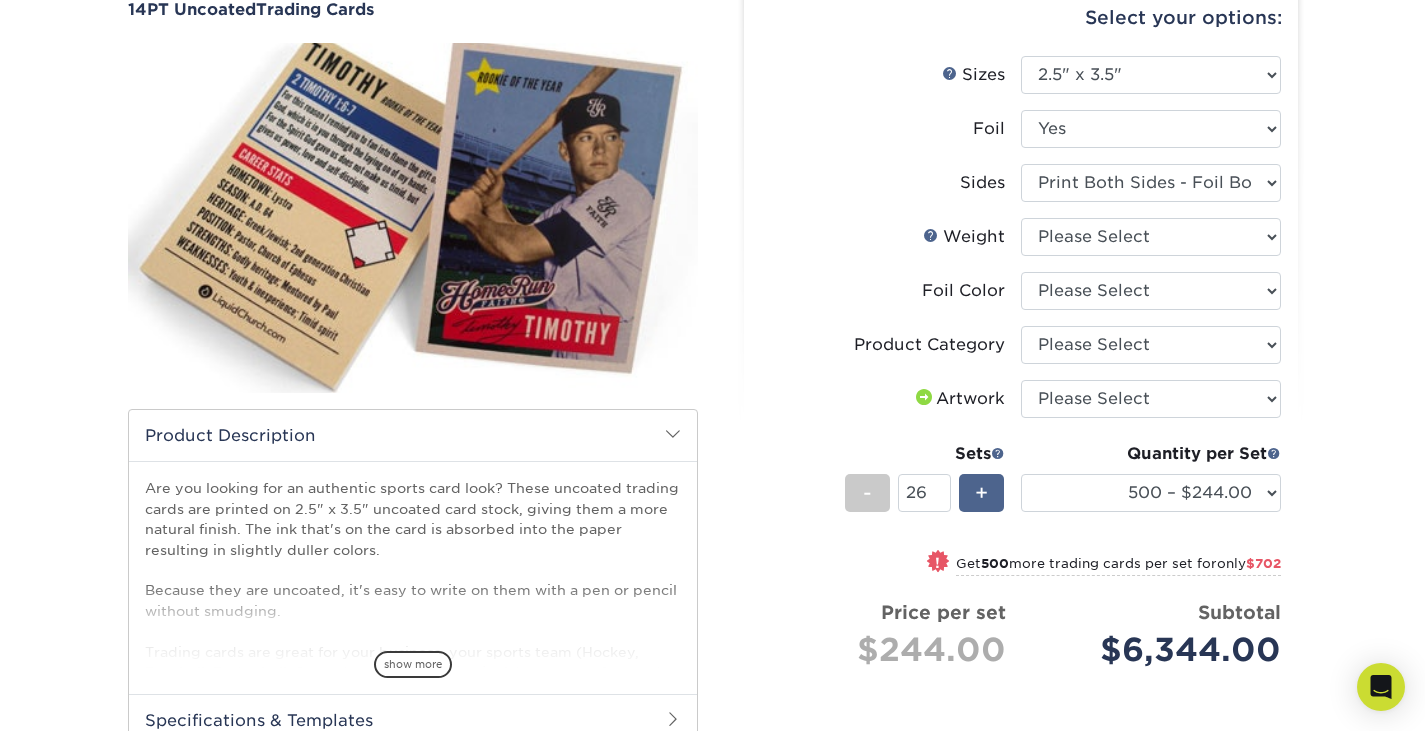 click on "+" at bounding box center [981, 493] 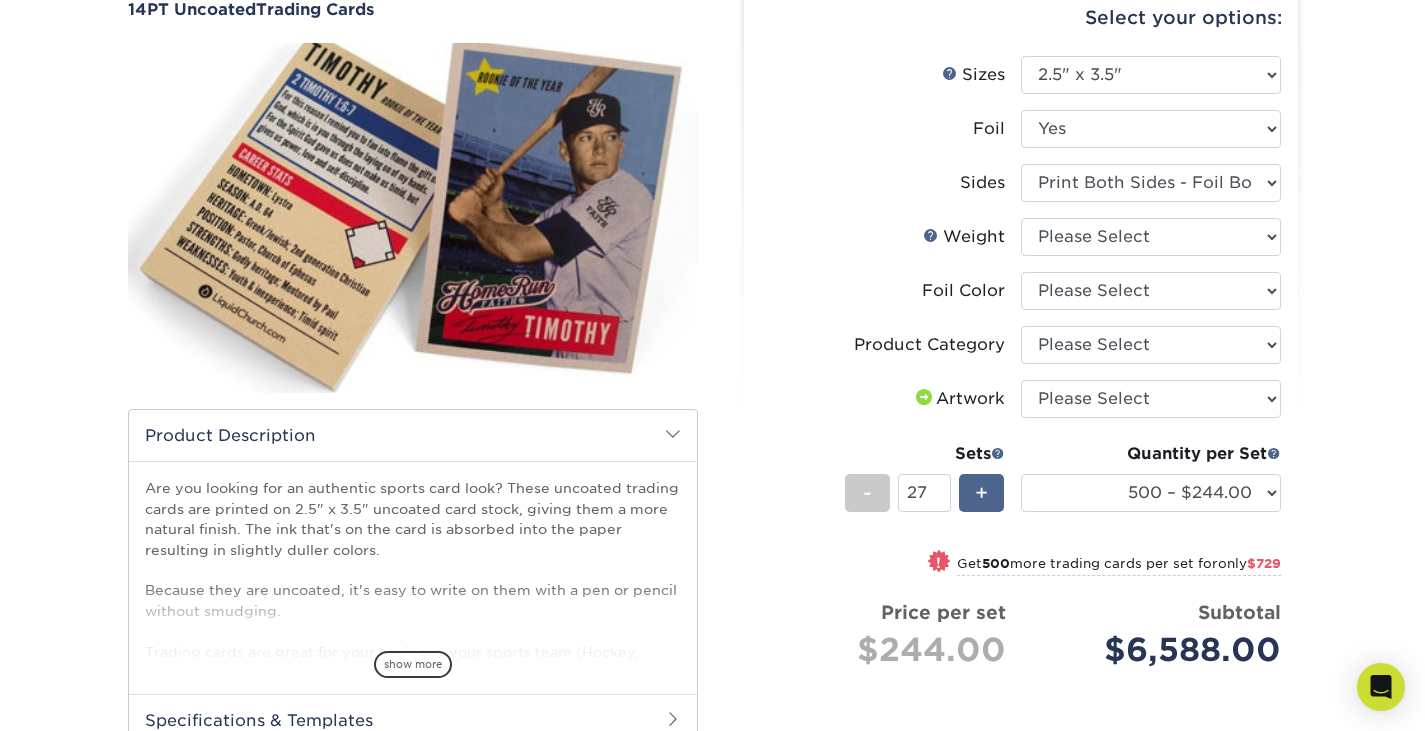 click on "+" at bounding box center (981, 493) 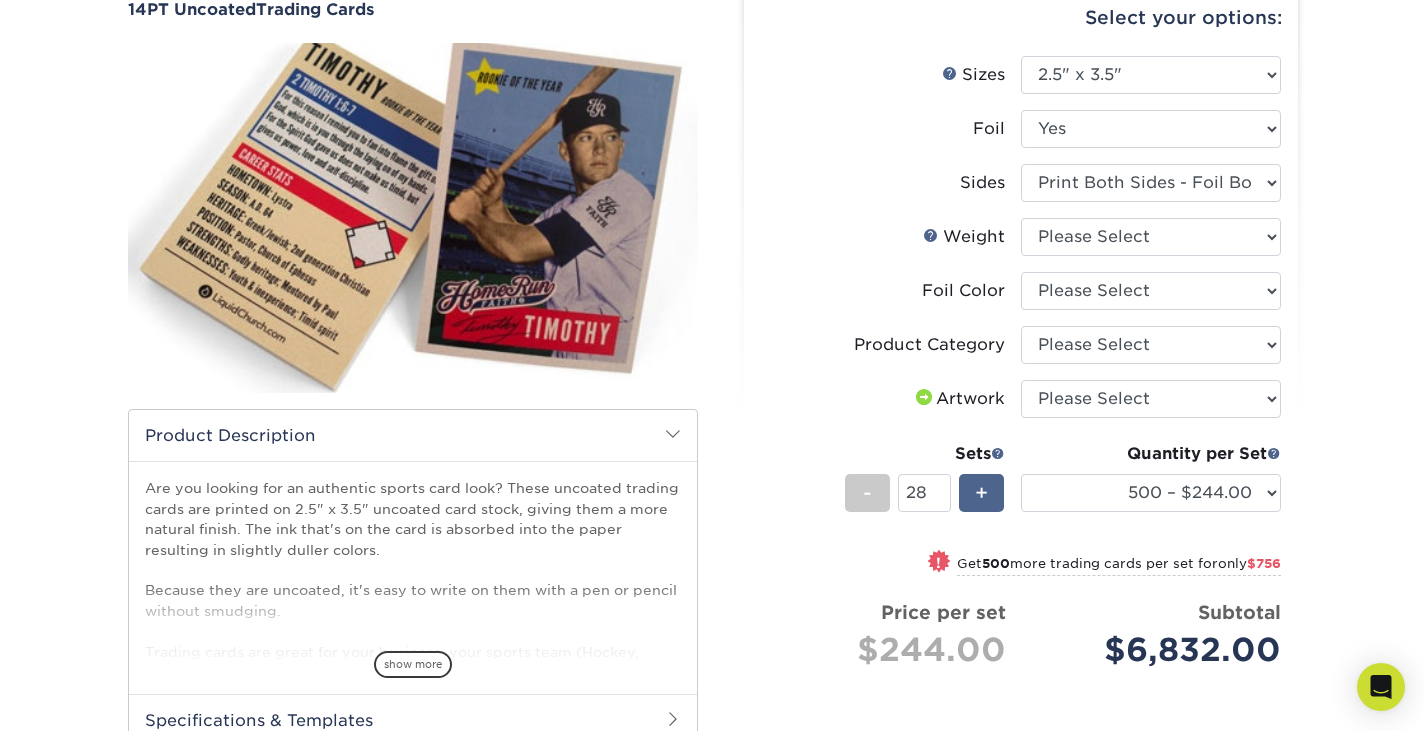 click on "+" at bounding box center (981, 493) 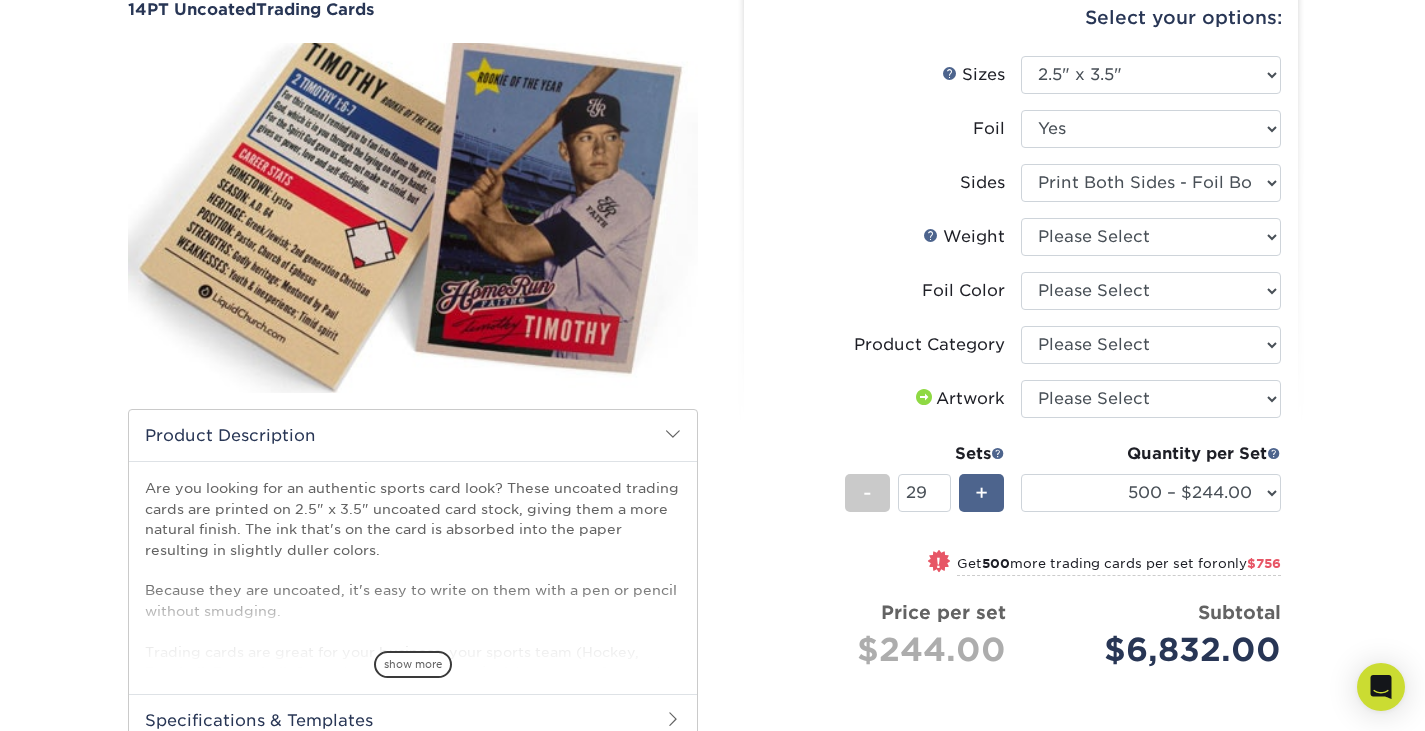 click on "+" at bounding box center [981, 493] 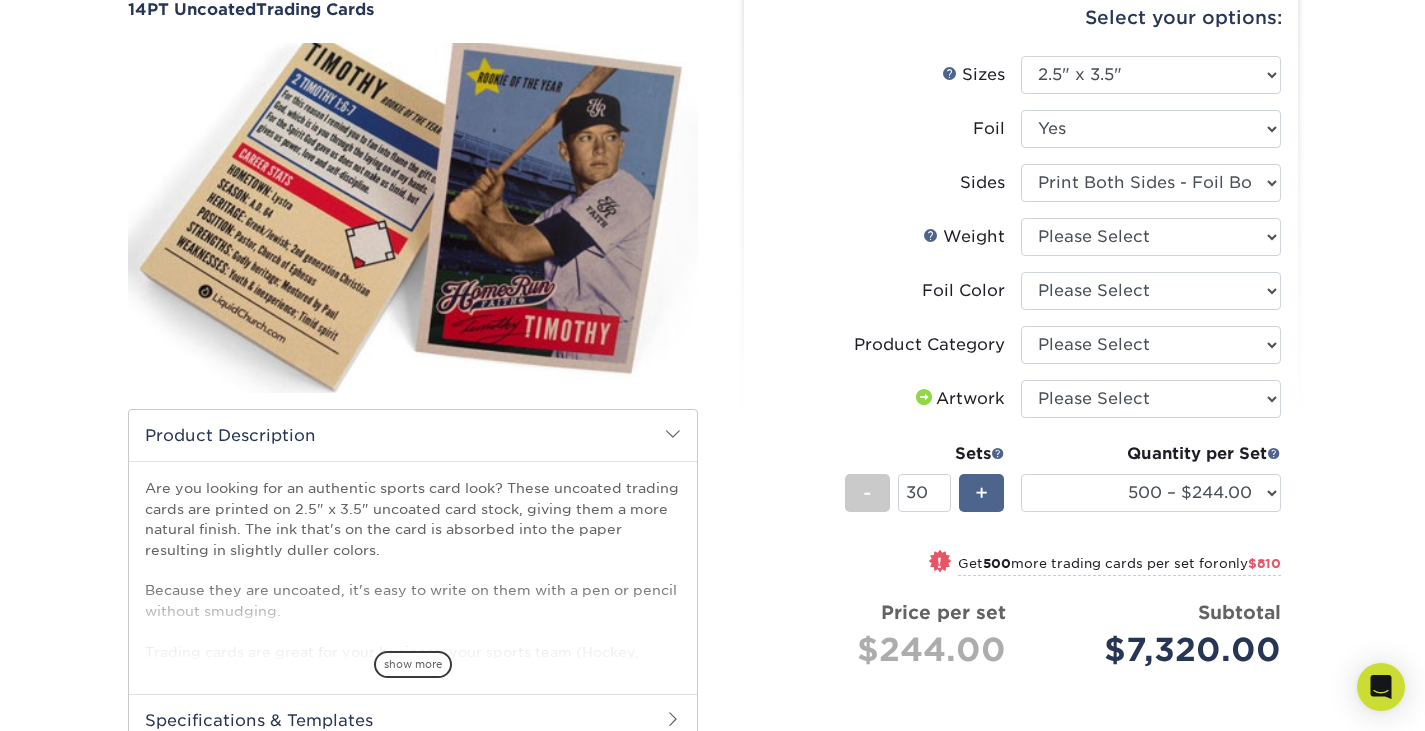 click on "+" at bounding box center [981, 493] 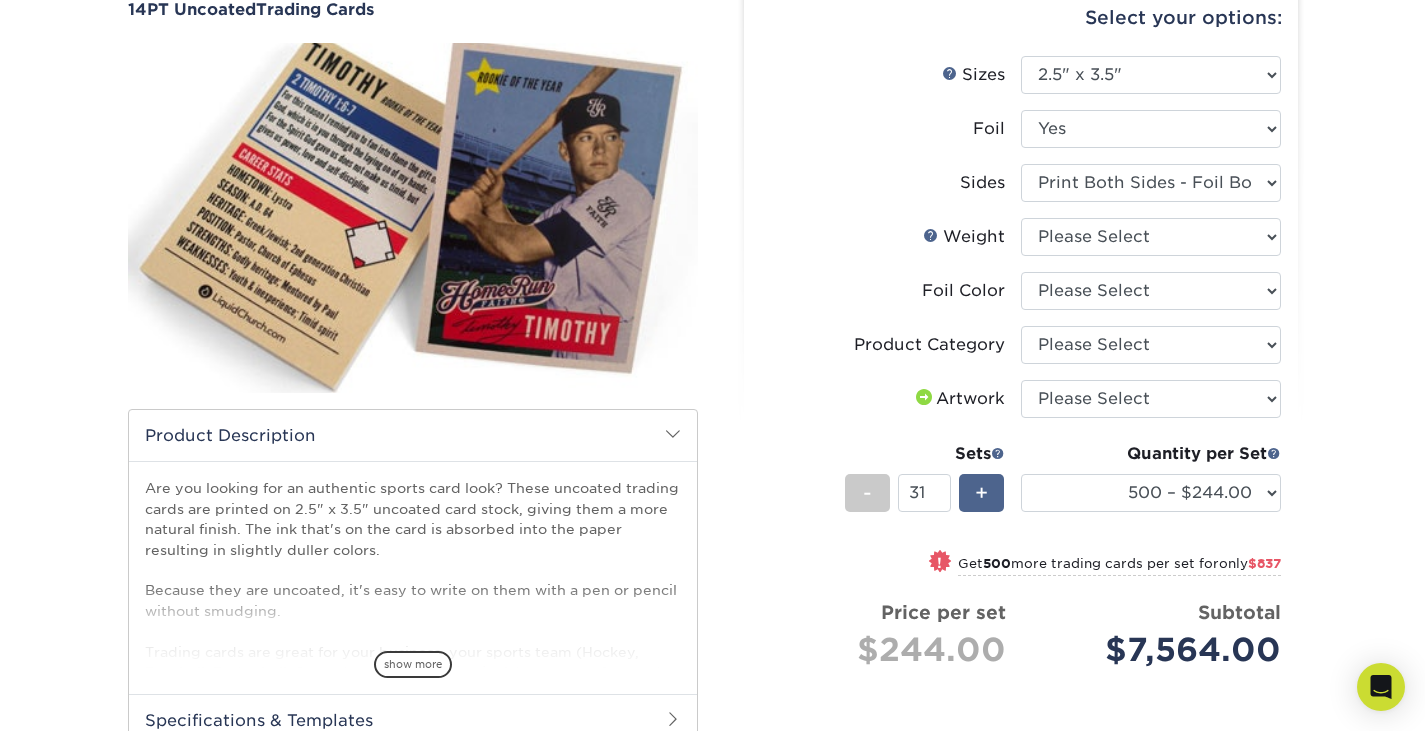 click on "+" at bounding box center (981, 493) 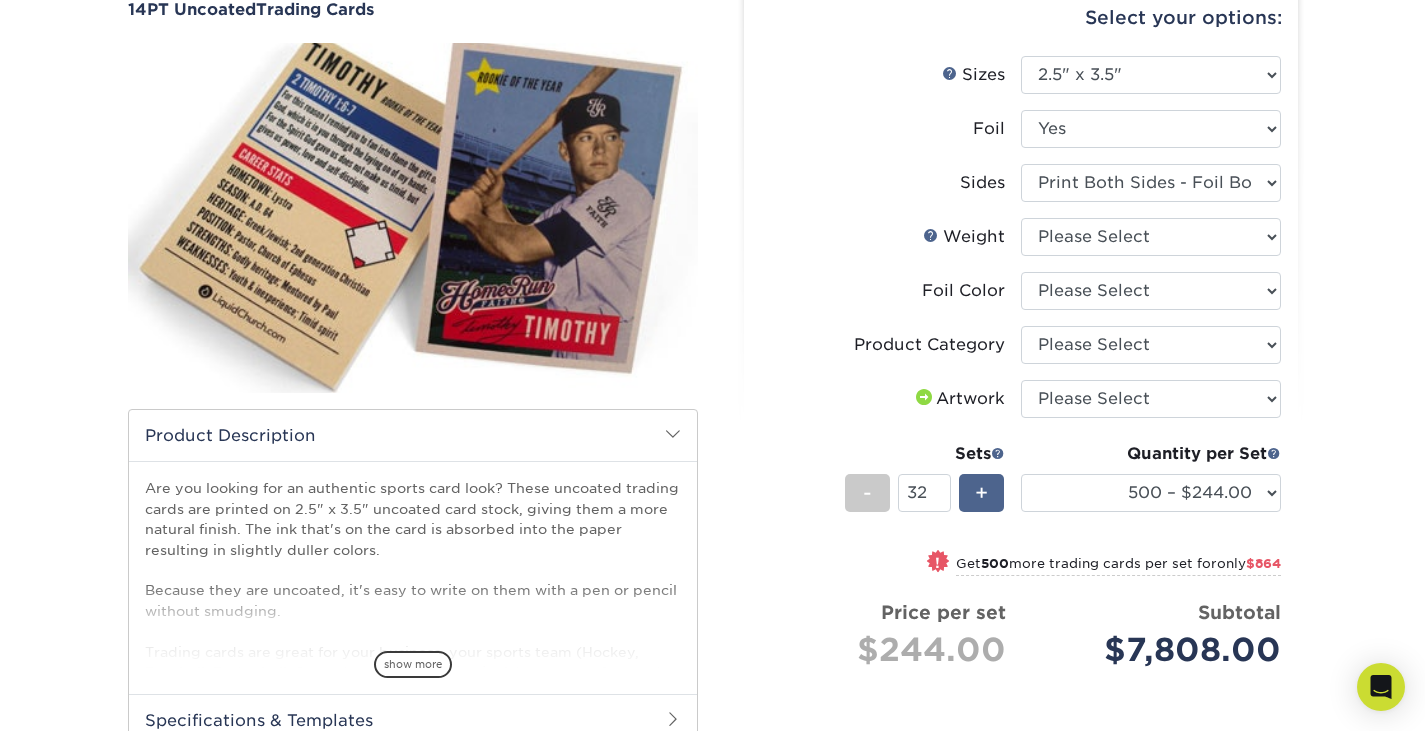 click on "+" at bounding box center (981, 493) 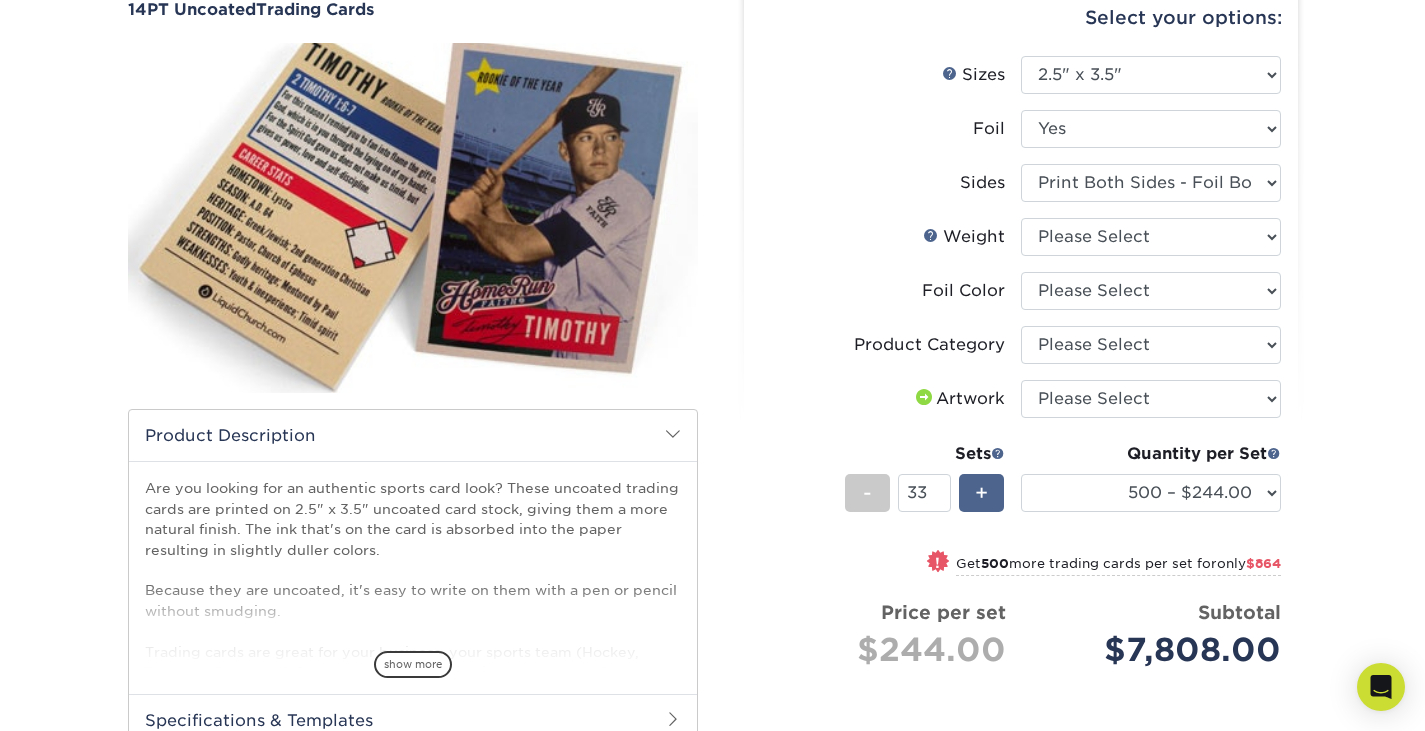 click on "+" at bounding box center [981, 493] 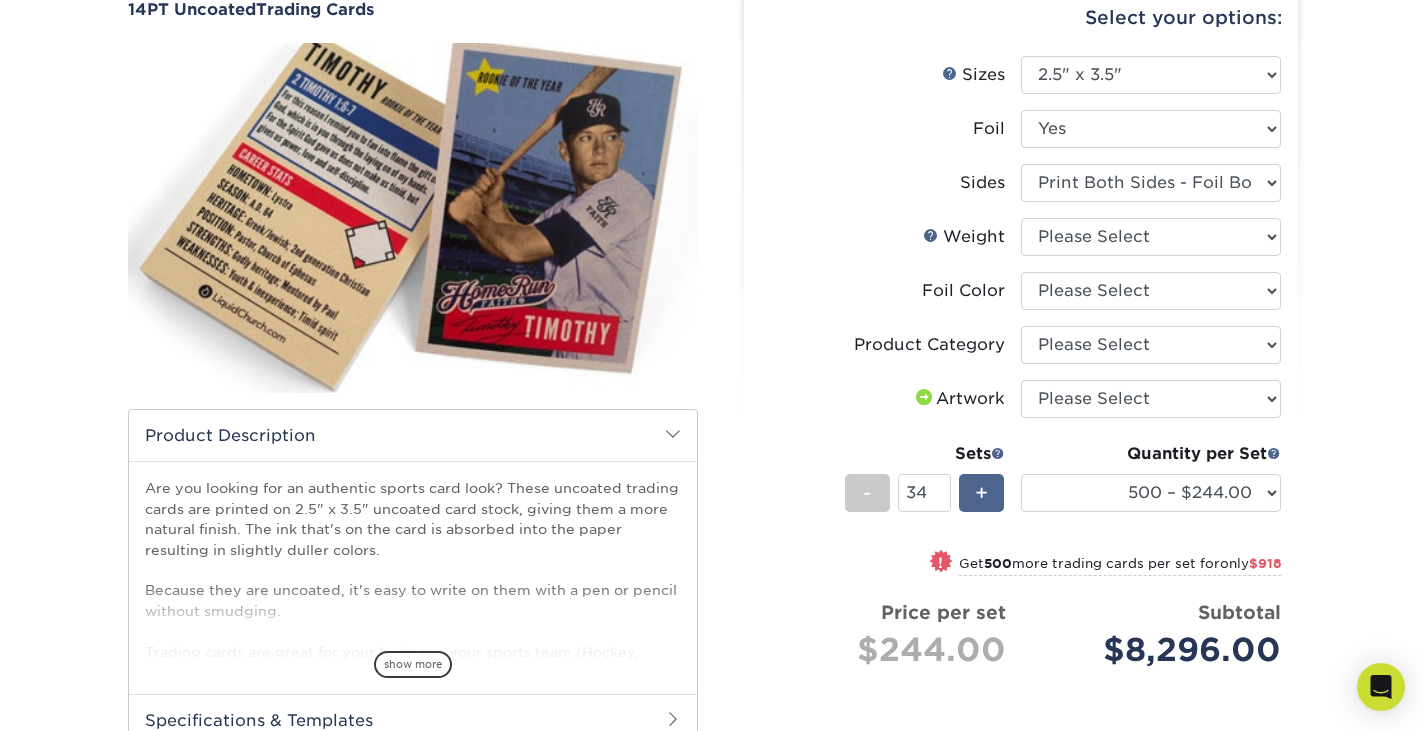 click on "+" at bounding box center (981, 493) 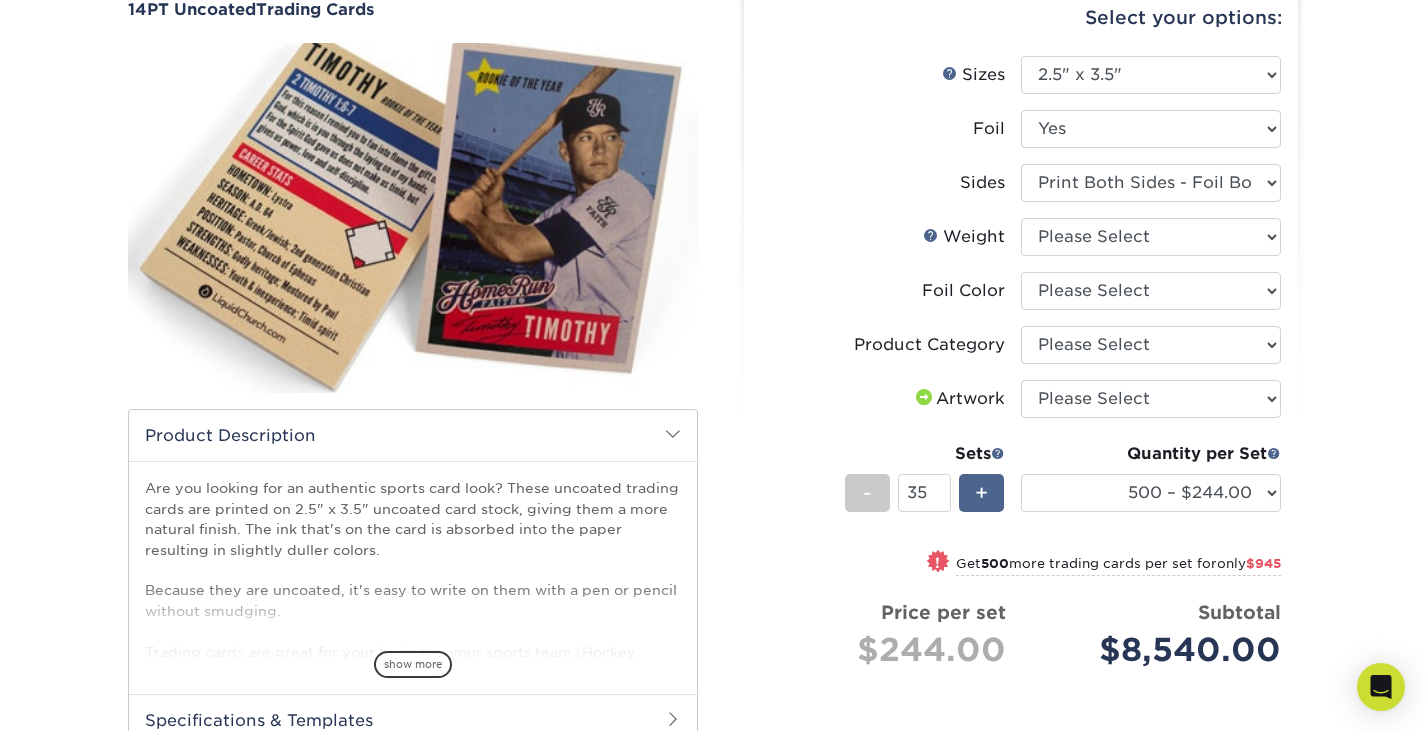 click on "+" at bounding box center (981, 493) 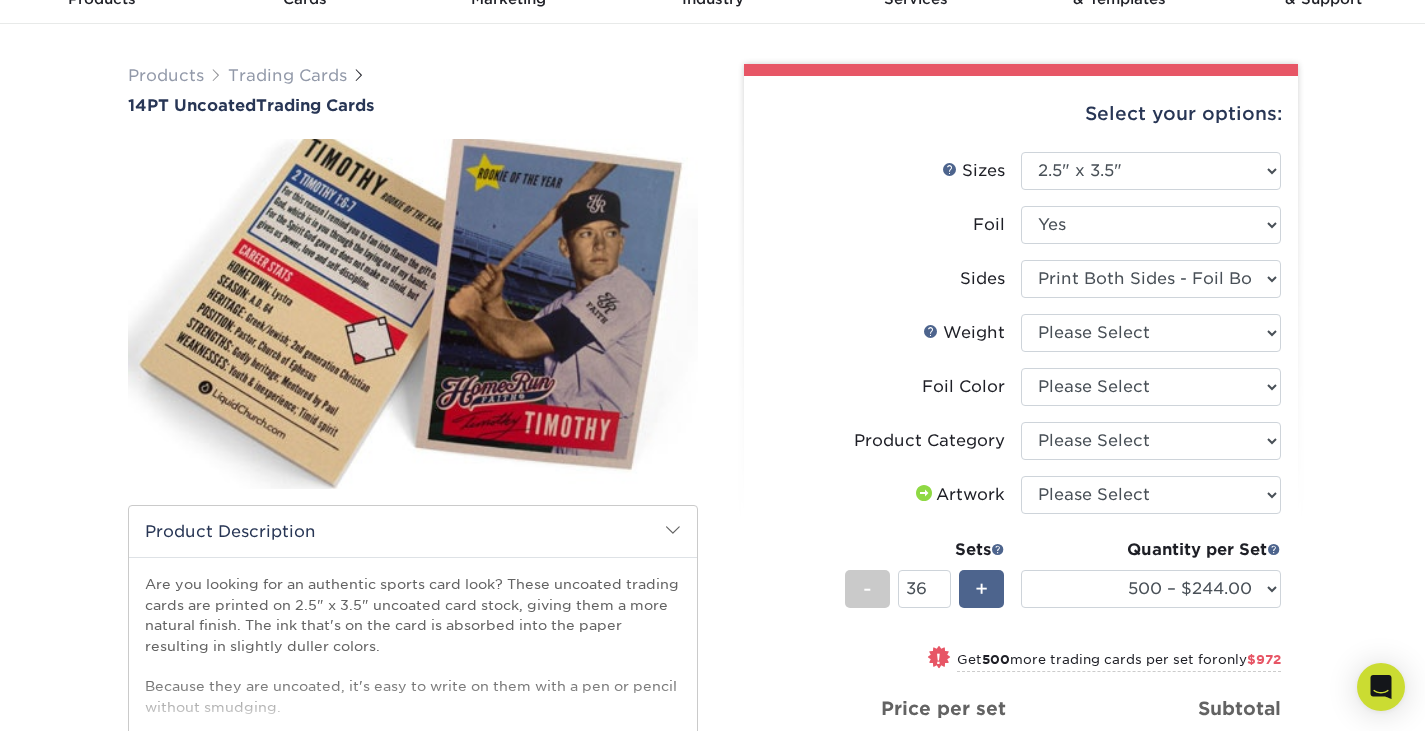 scroll, scrollTop: 100, scrollLeft: 0, axis: vertical 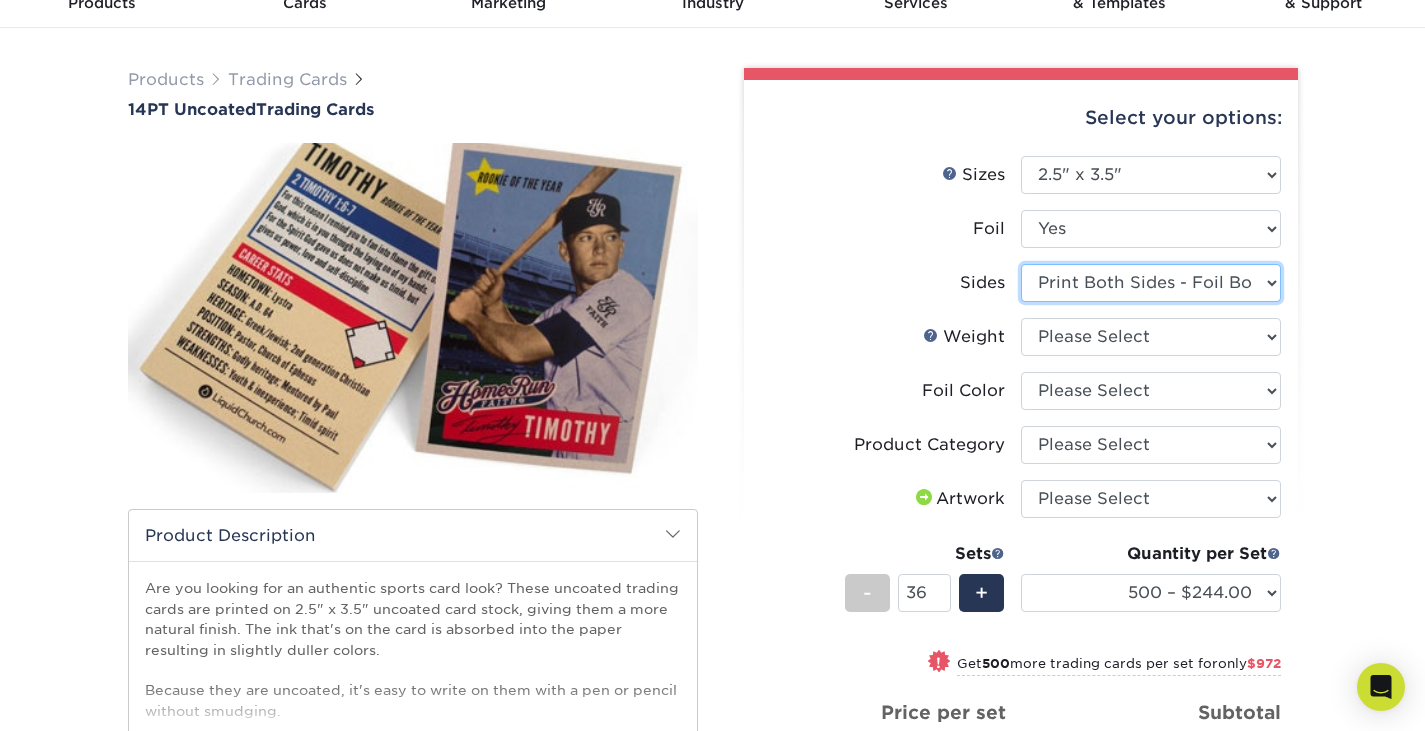 click on "Please Select Print Both Sides - Foil Both Sides Print Both Sides - Foil Front Only Print Front Only - Foil Front Only" at bounding box center (1151, 283) 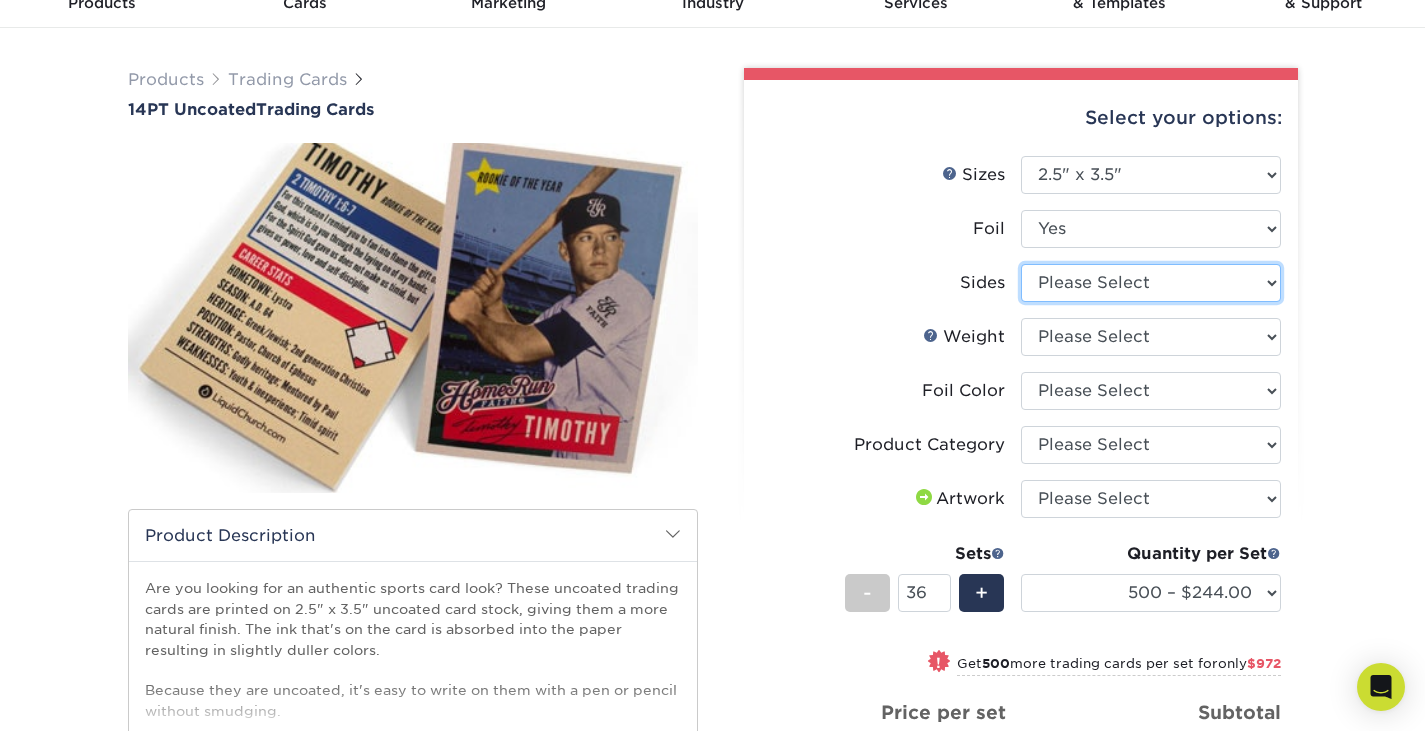 click on "Please Select Print Both Sides - Foil Both Sides Print Both Sides - Foil Front Only Print Front Only - Foil Front Only" at bounding box center (1151, 283) 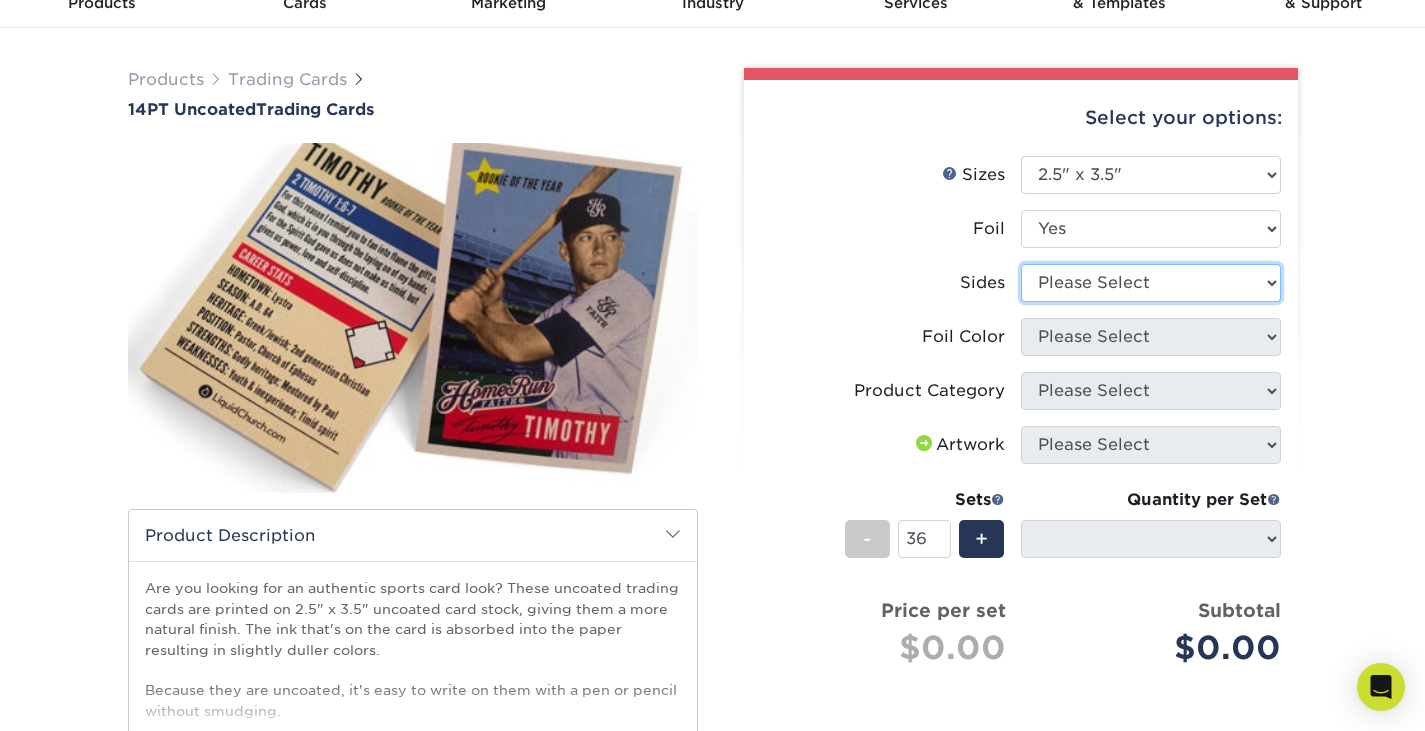 click on "Please Select Print Both Sides - Foil Both Sides Print Both Sides - Foil Front Only Print Front Only - Foil Front Only" at bounding box center [1151, 283] 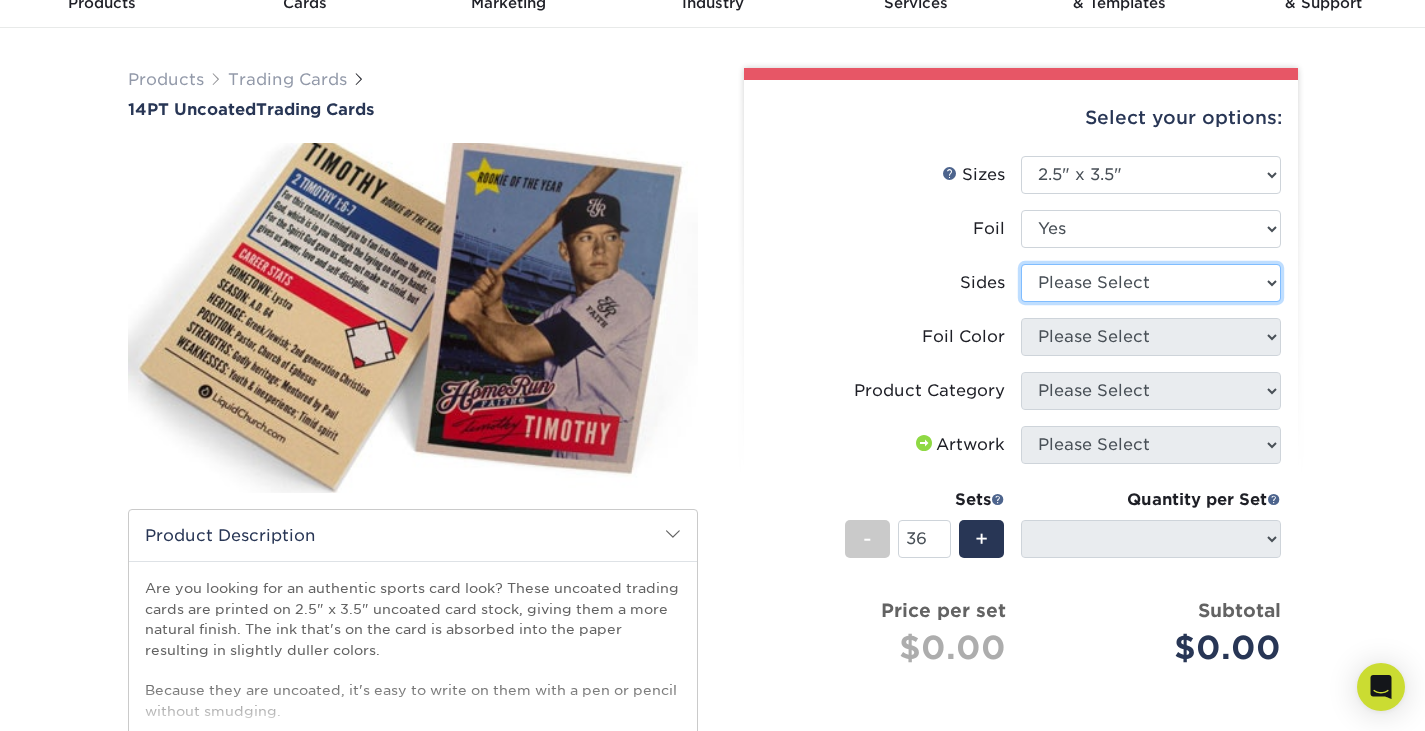 click on "Please Select Print Both Sides - Foil Both Sides Print Both Sides - Foil Front Only Print Front Only - Foil Front Only" at bounding box center [1151, 283] 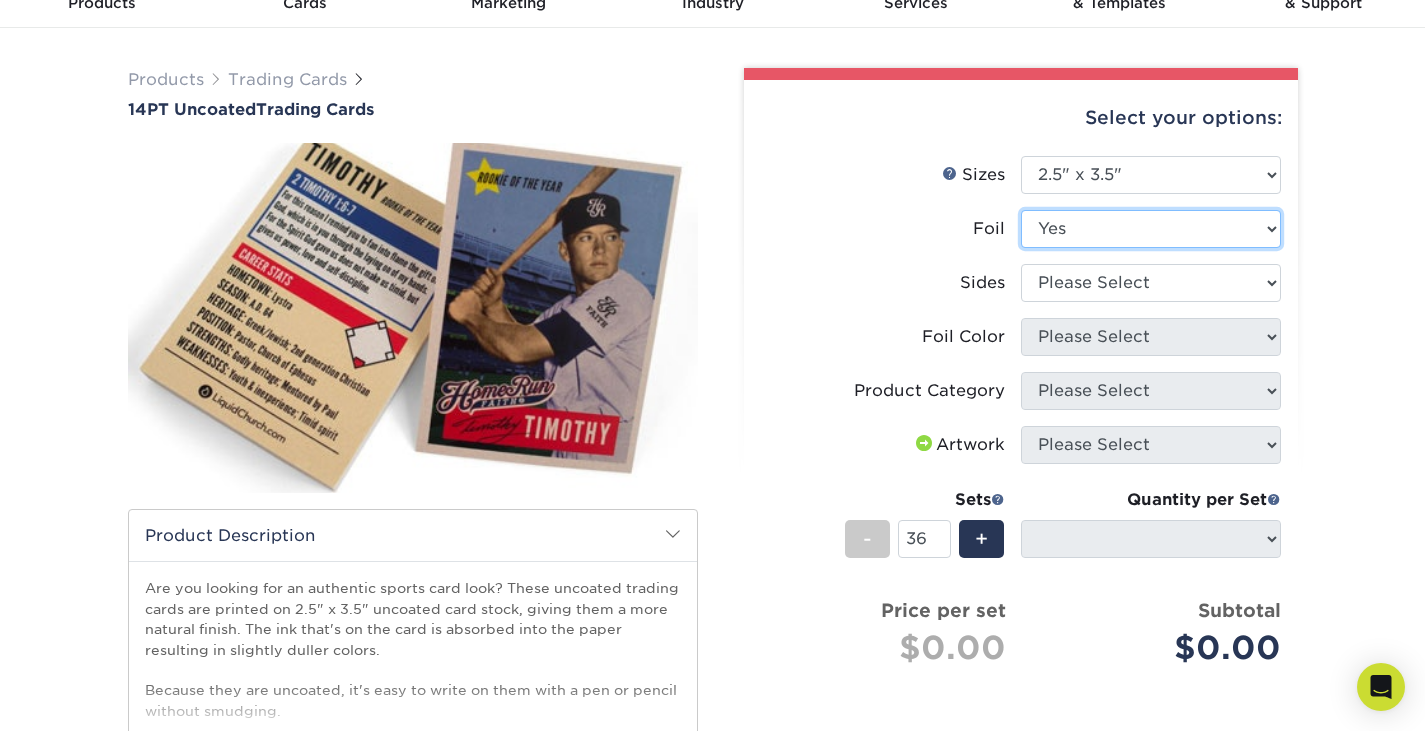 click on "Please Select Yes No" at bounding box center [1151, 229] 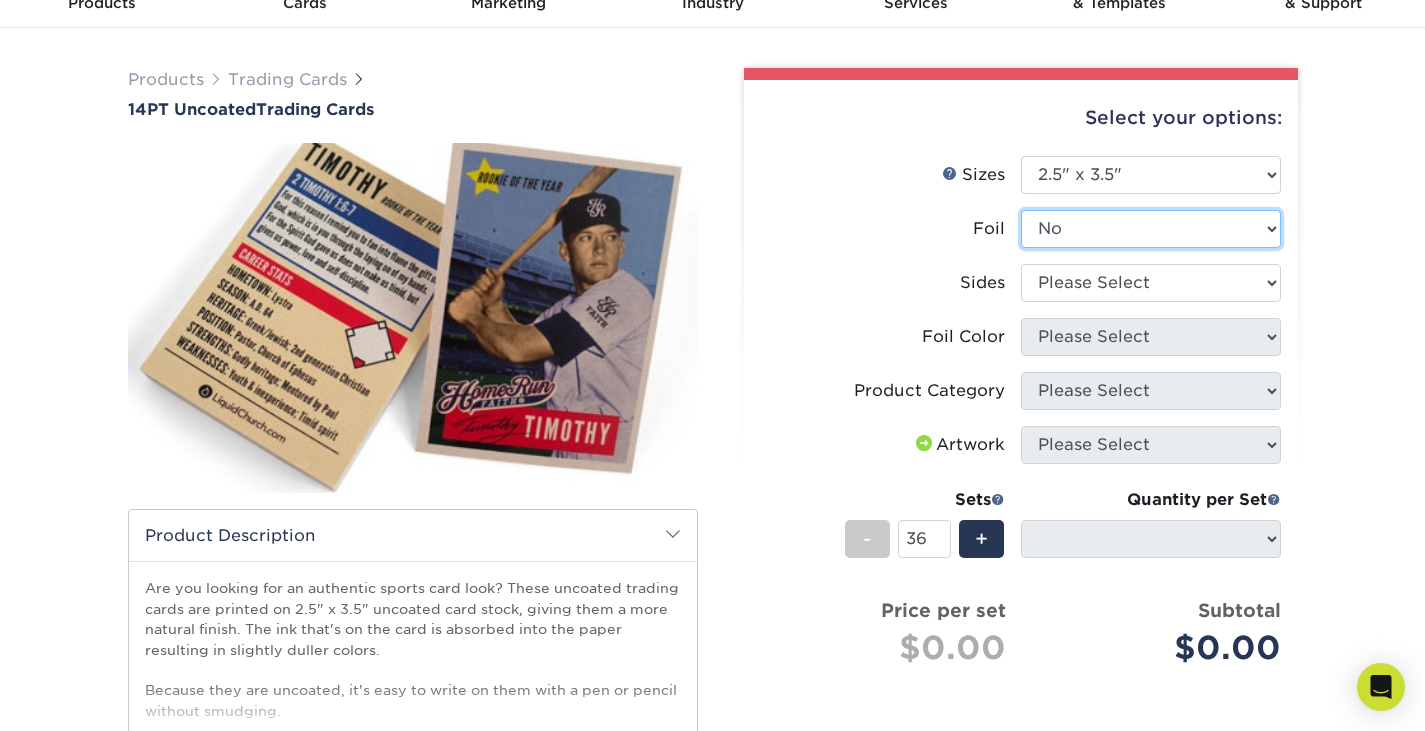 click on "Please Select Yes No" at bounding box center (1151, 229) 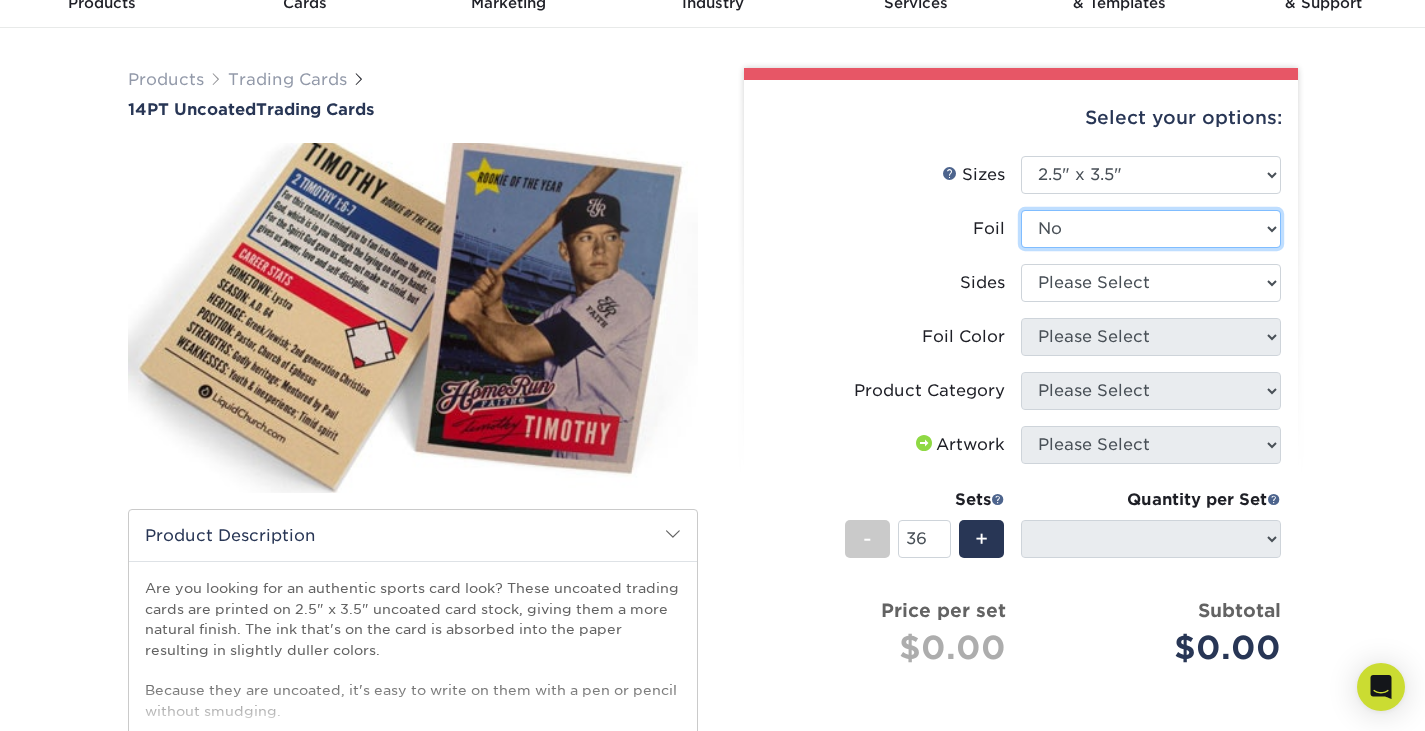 select 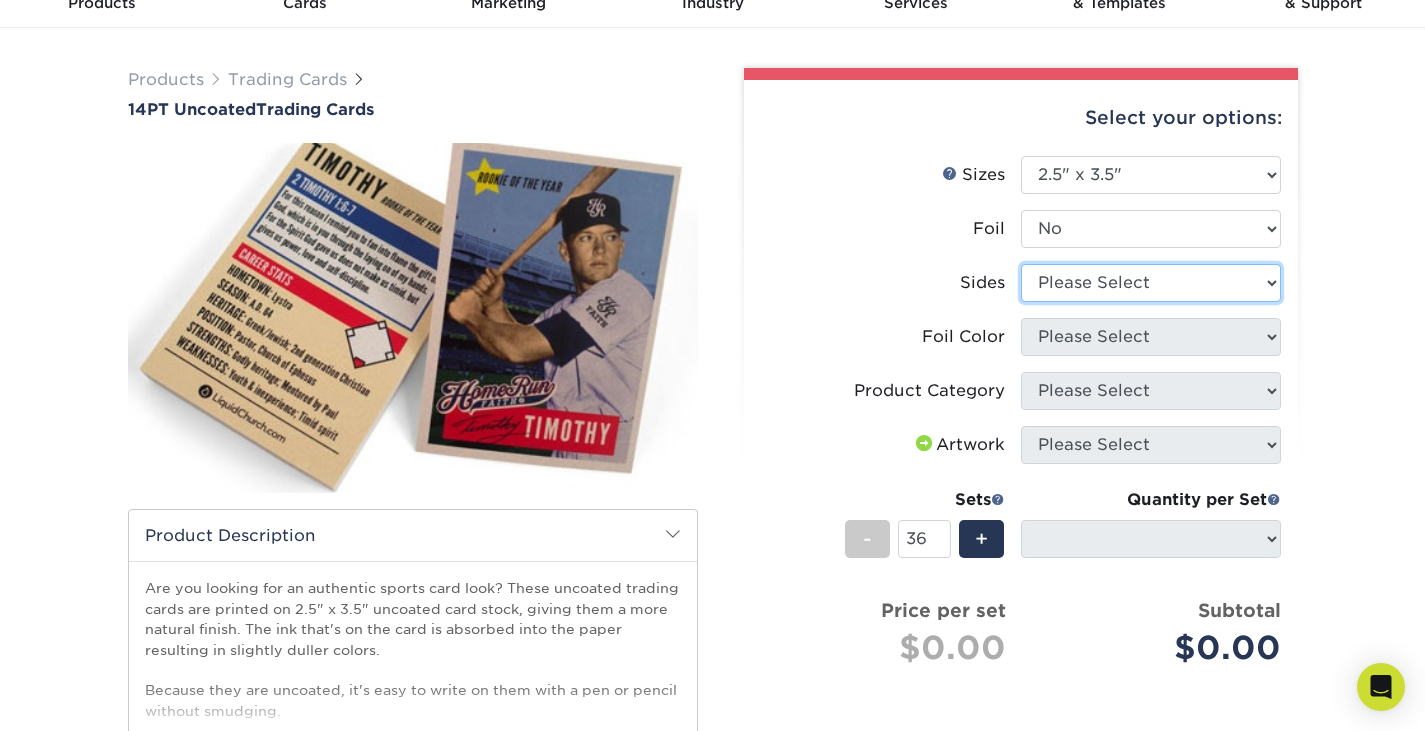 click on "Please Select Print Both Sides Print Front Only" at bounding box center [1151, 283] 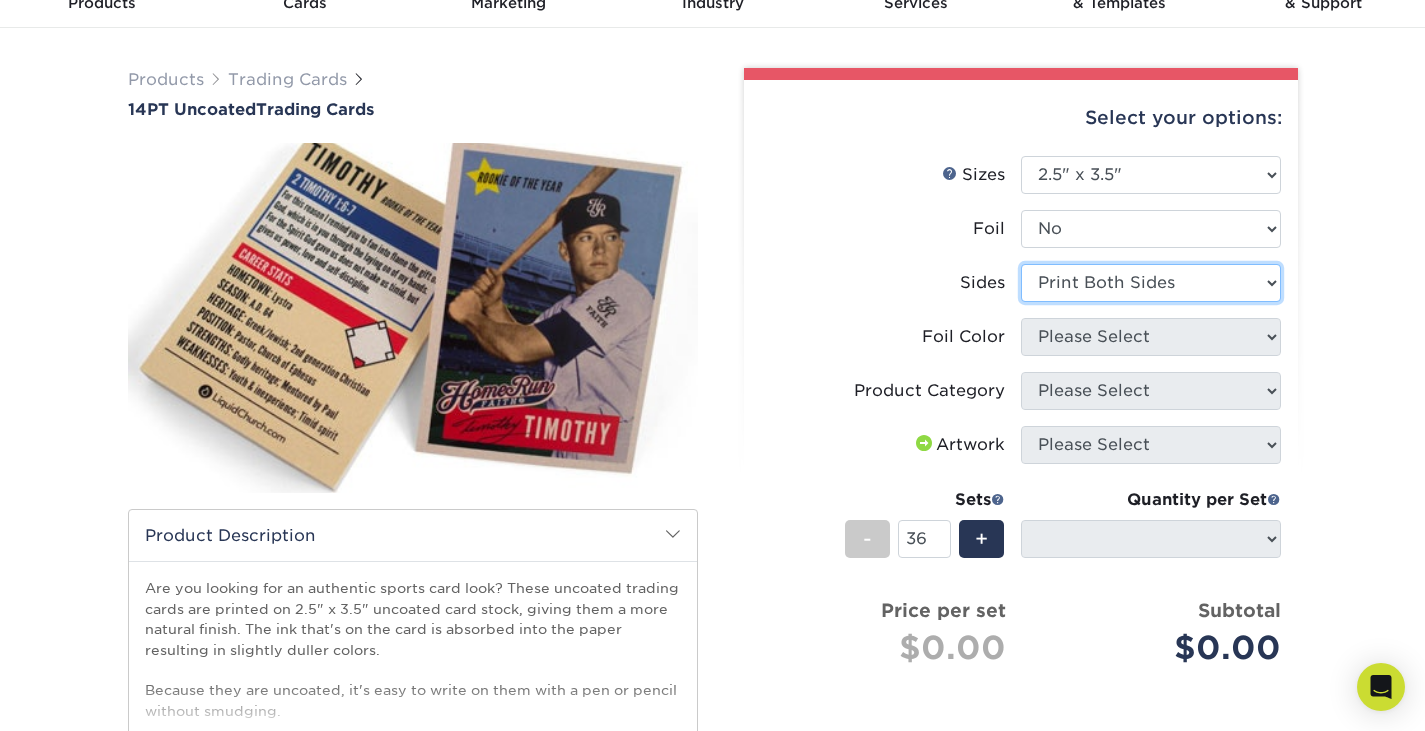 click on "Please Select Print Both Sides Print Front Only" at bounding box center (1151, 283) 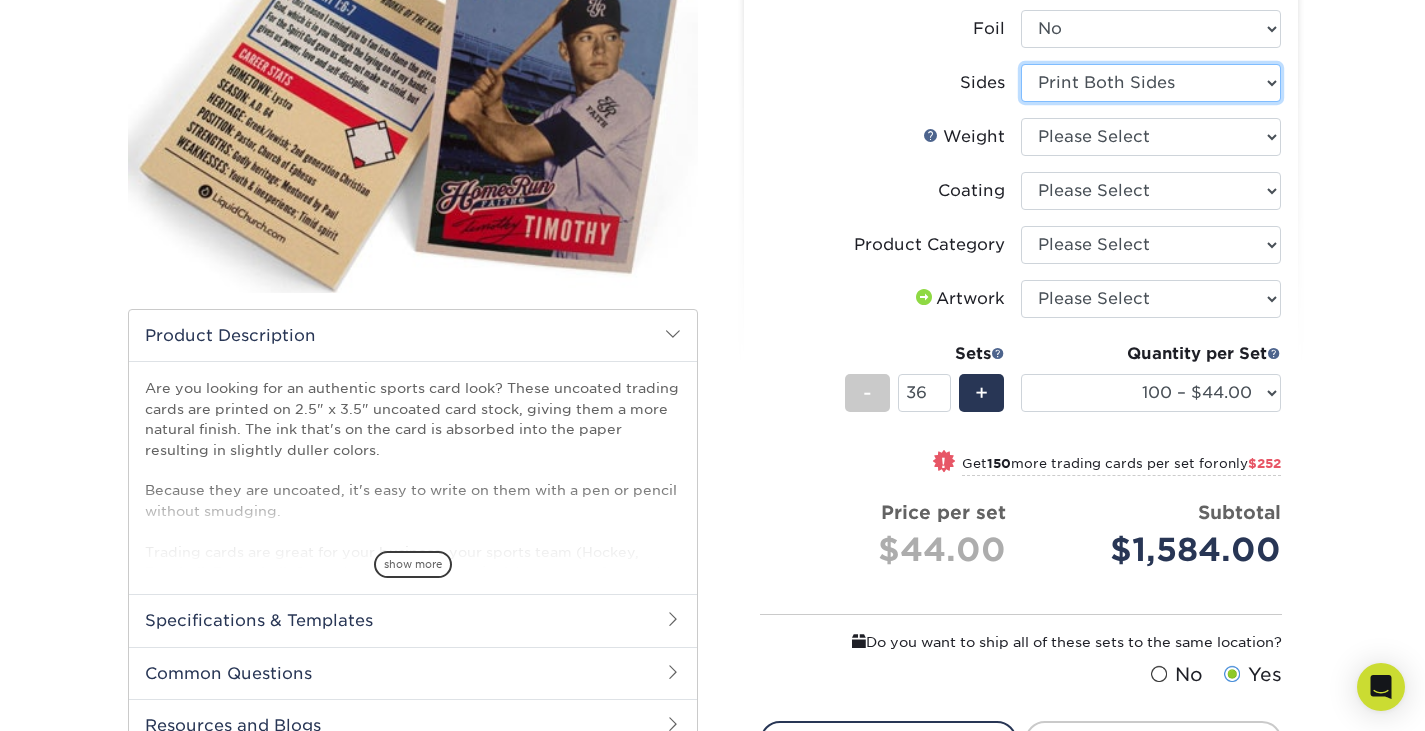 scroll, scrollTop: 200, scrollLeft: 0, axis: vertical 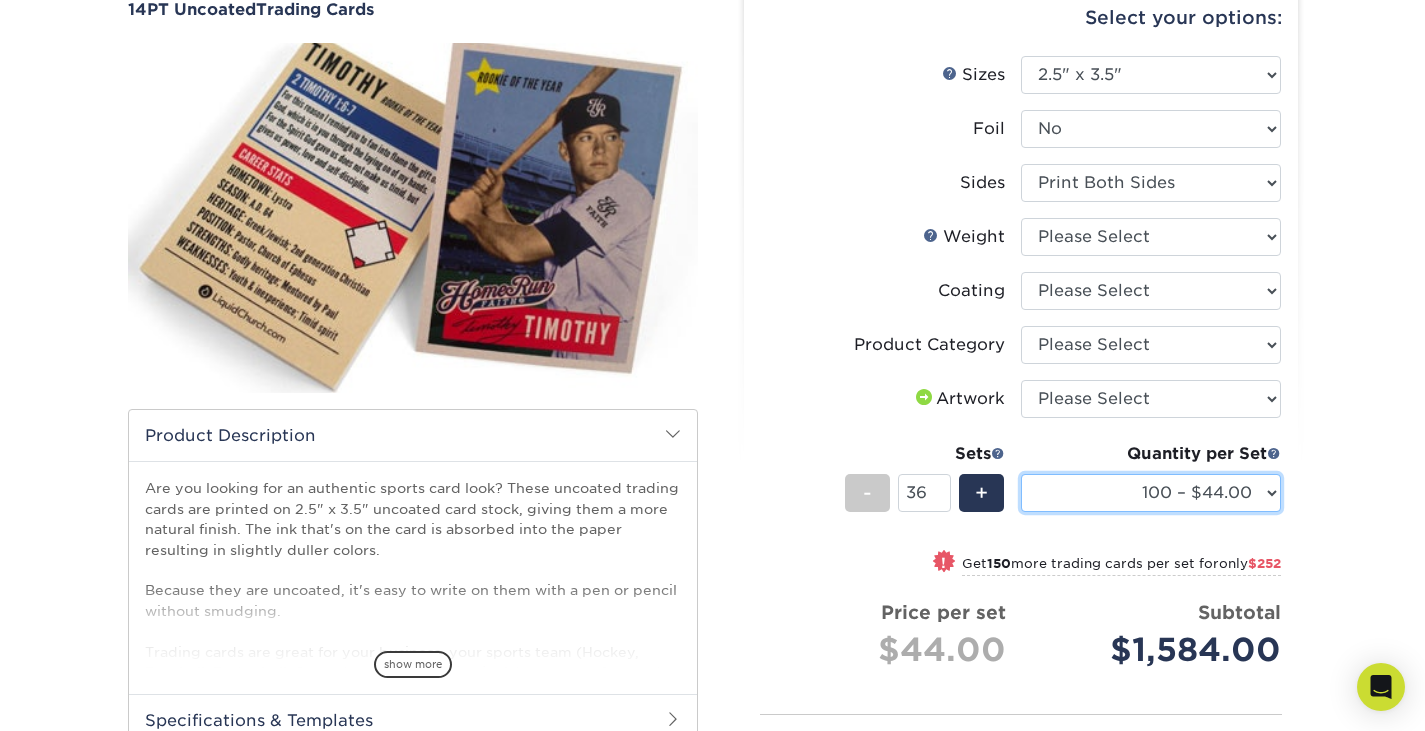 click on "100 – $44.00 250 – $51.00 500 – $54.00 1000 – $78.00 2500 – $148.00 5000 – $198.00 10000 – $380.00 15000 – $558.00 20000 – $745.00 25000 – $907.00" at bounding box center [1151, 493] 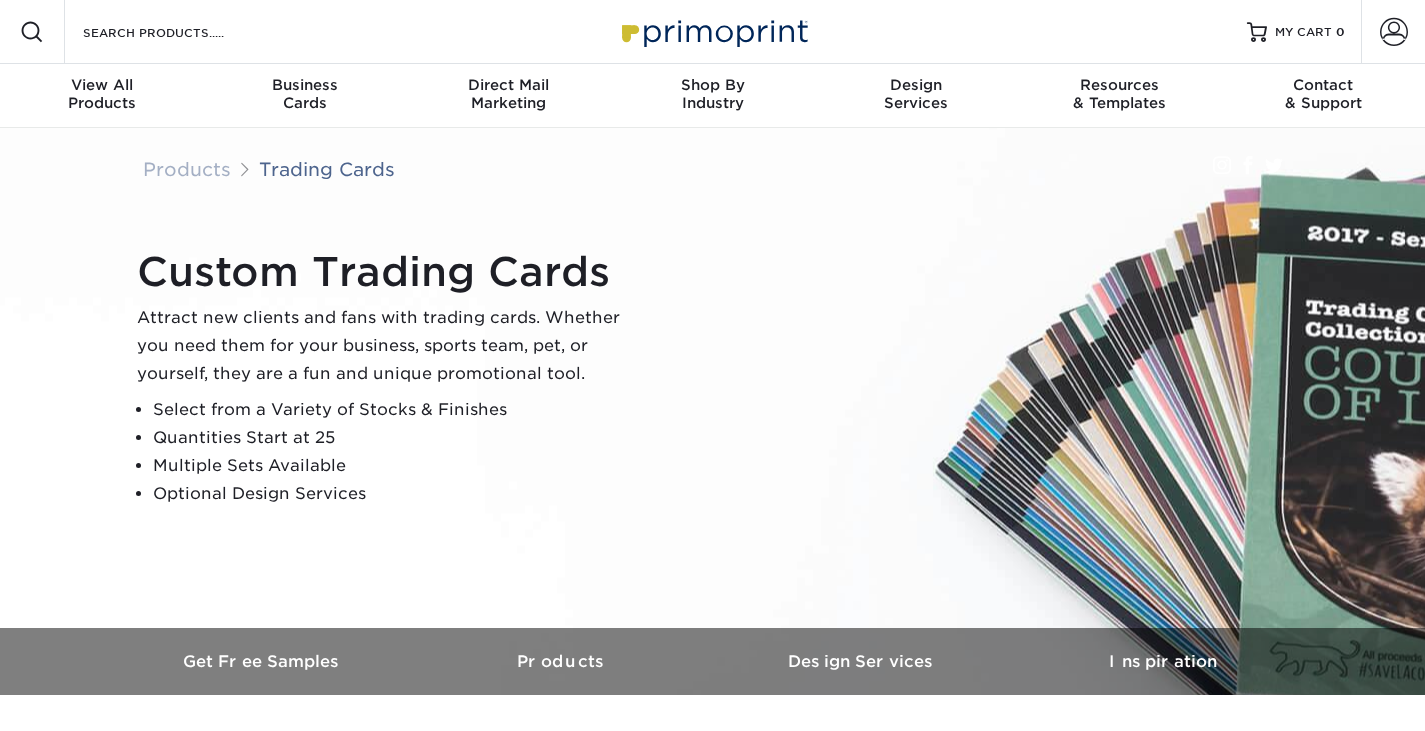 scroll, scrollTop: 0, scrollLeft: 0, axis: both 